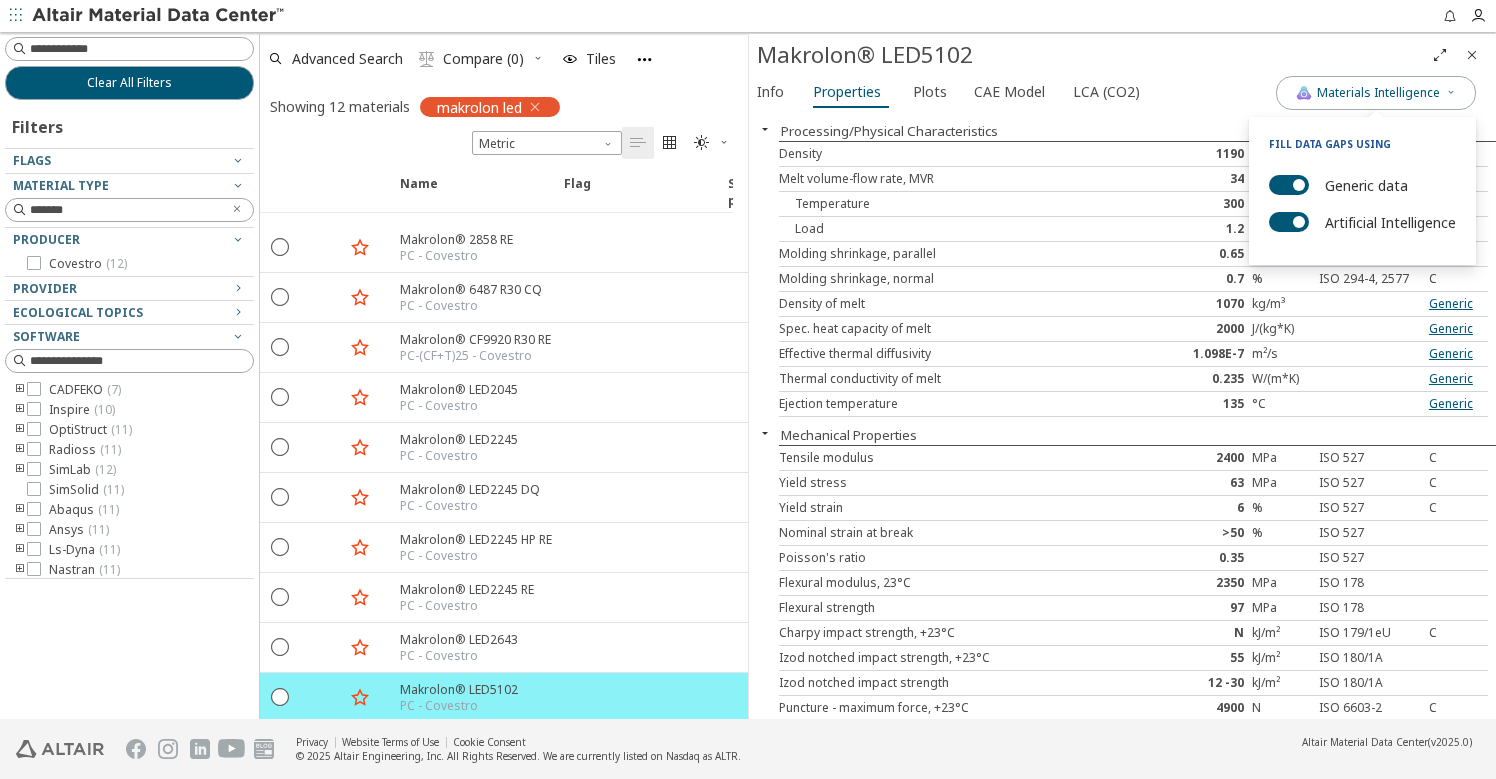 scroll, scrollTop: 0, scrollLeft: 0, axis: both 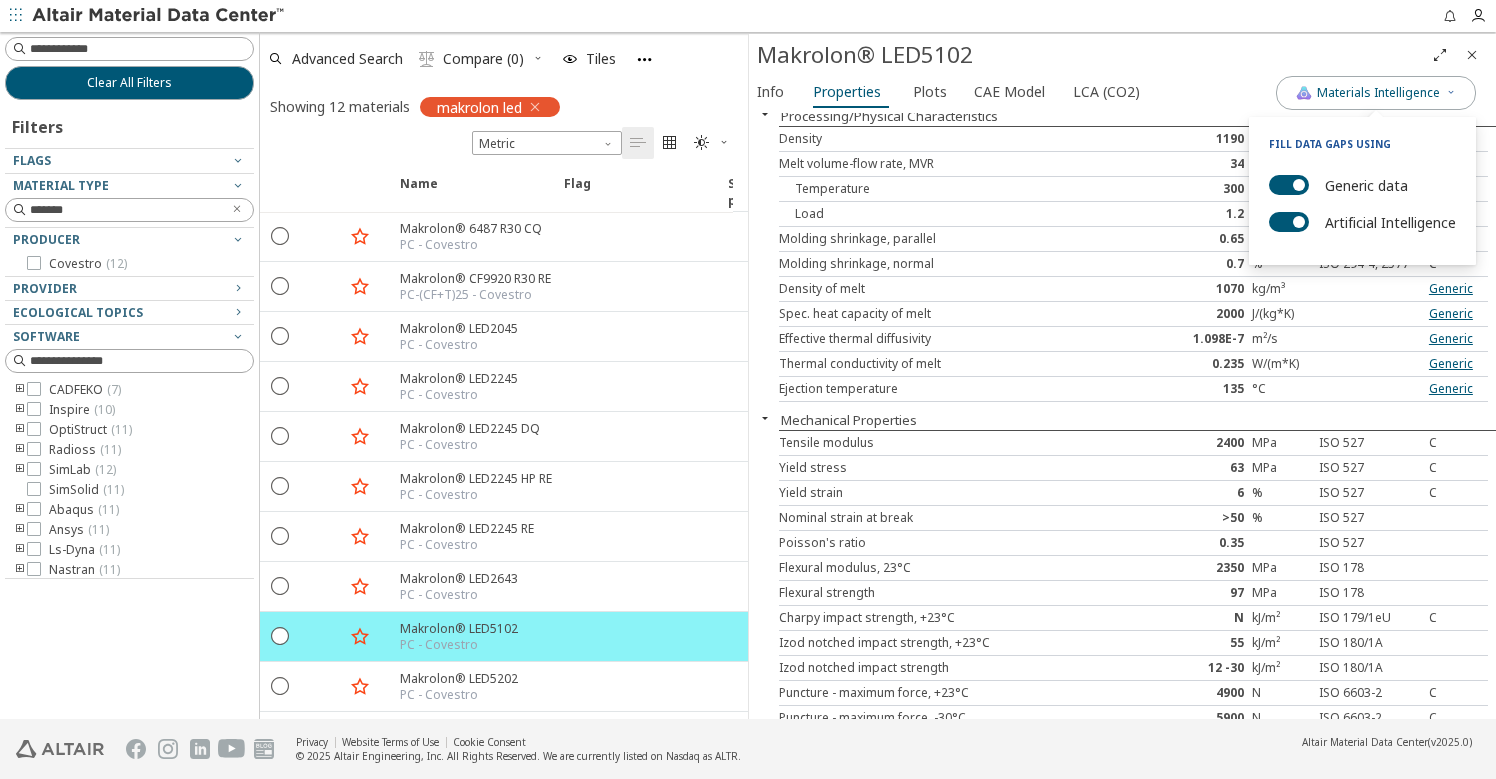 click on "Makrolon® LED5102" at bounding box center (1090, 55) 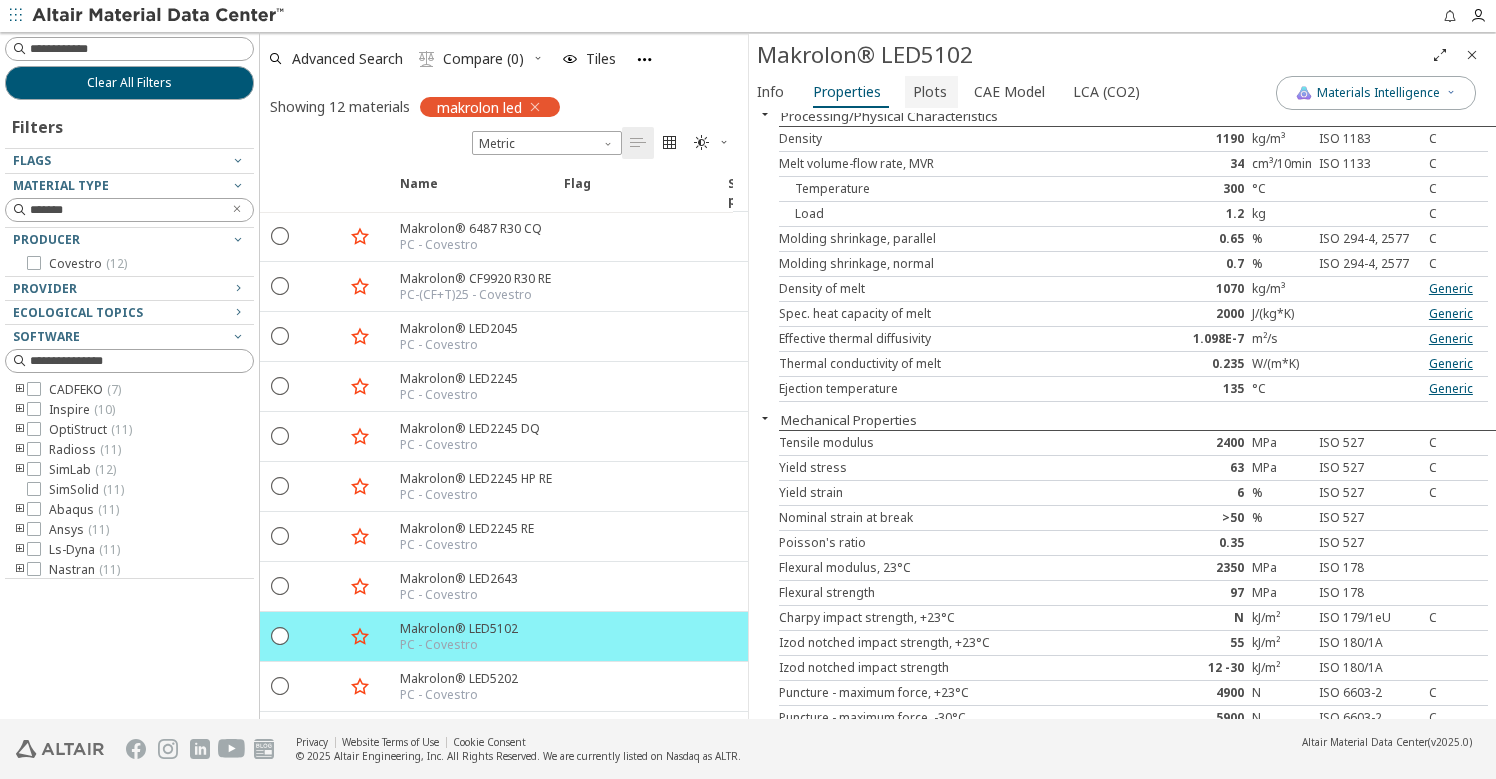 click on "Plots" at bounding box center [930, 92] 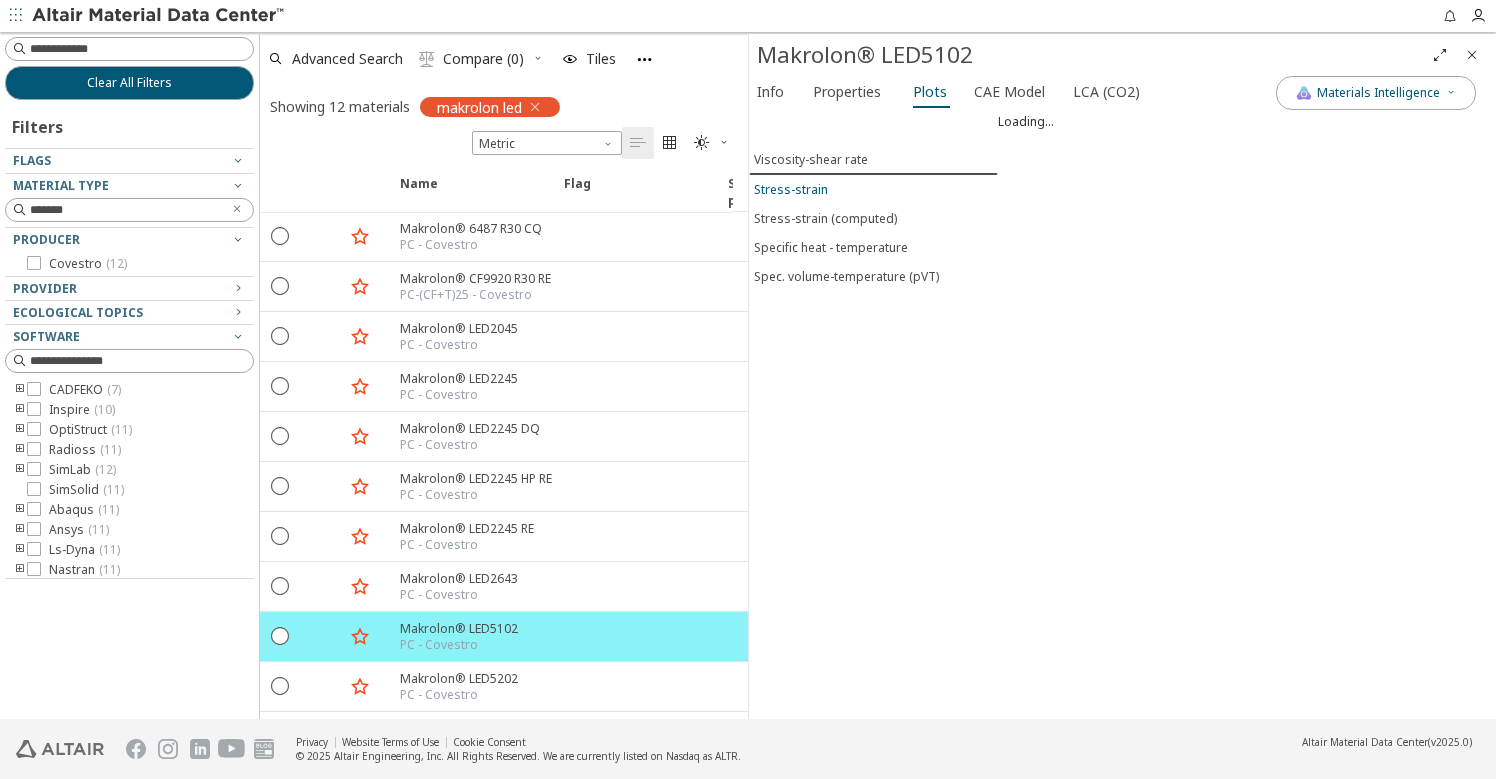 click on "Stress-strain" at bounding box center (791, 189) 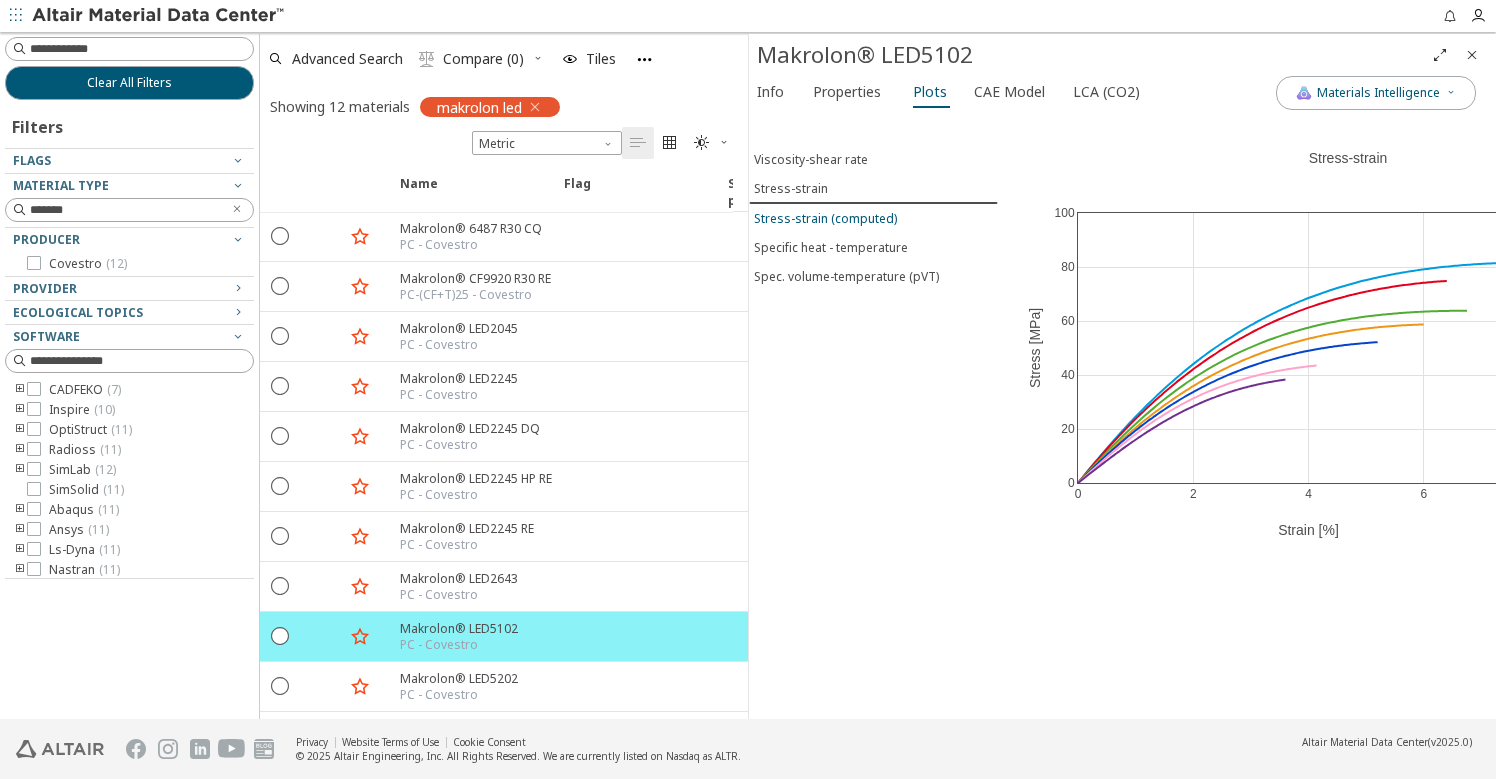 click on "Stress-strain (computed)" at bounding box center [825, 218] 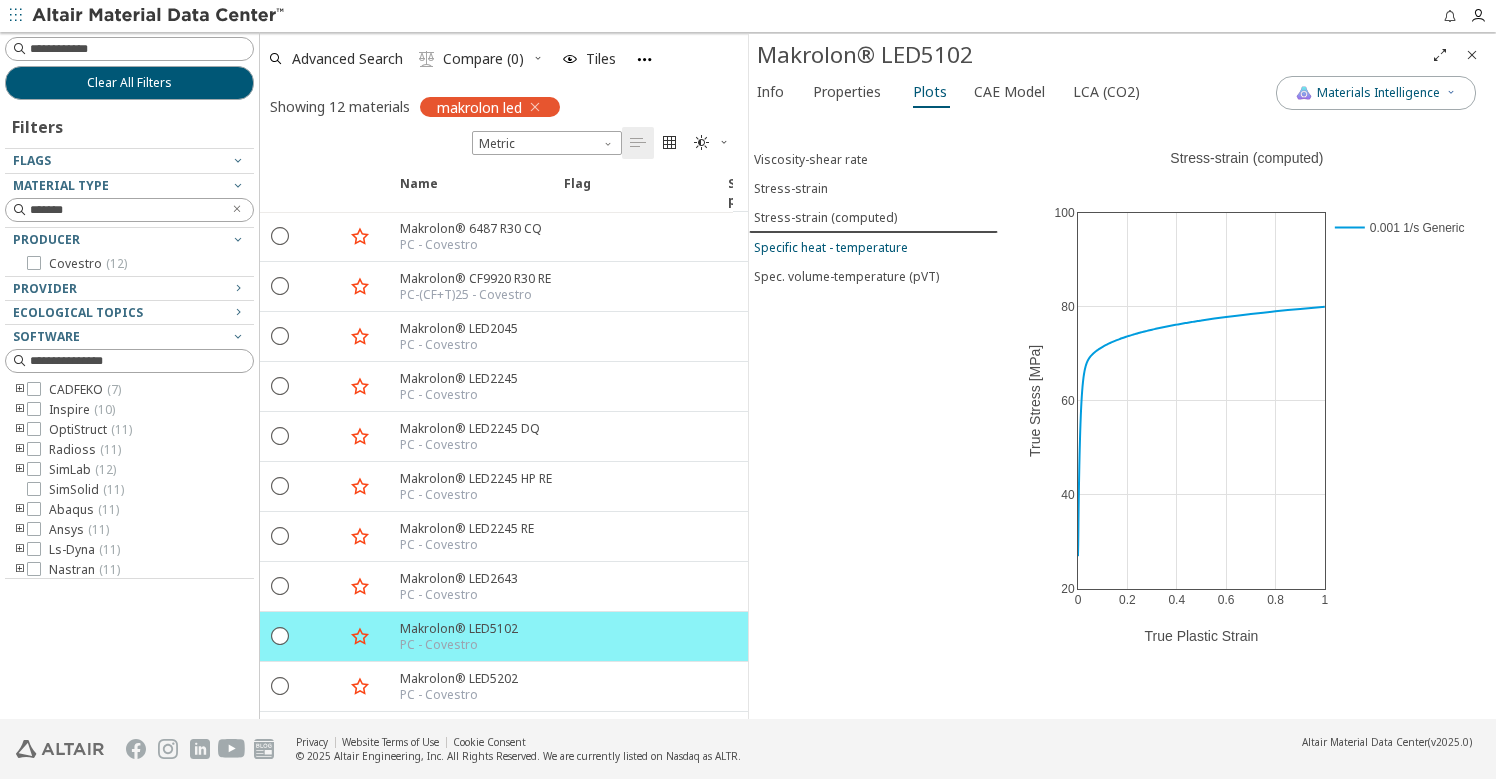 click on "Specific heat - temperature" at bounding box center [831, 247] 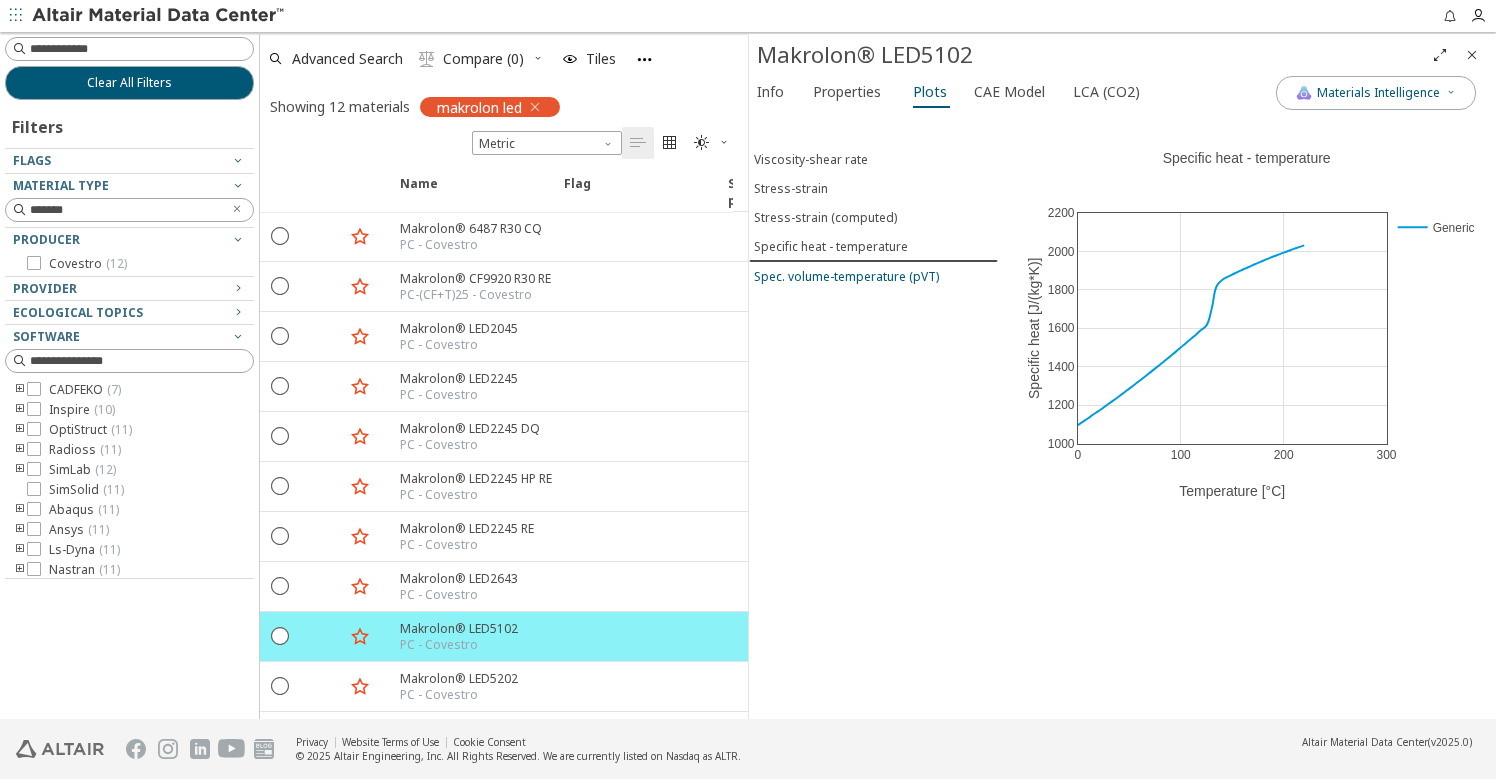 click on "Spec. volume-temperature (pVT)" at bounding box center (846, 276) 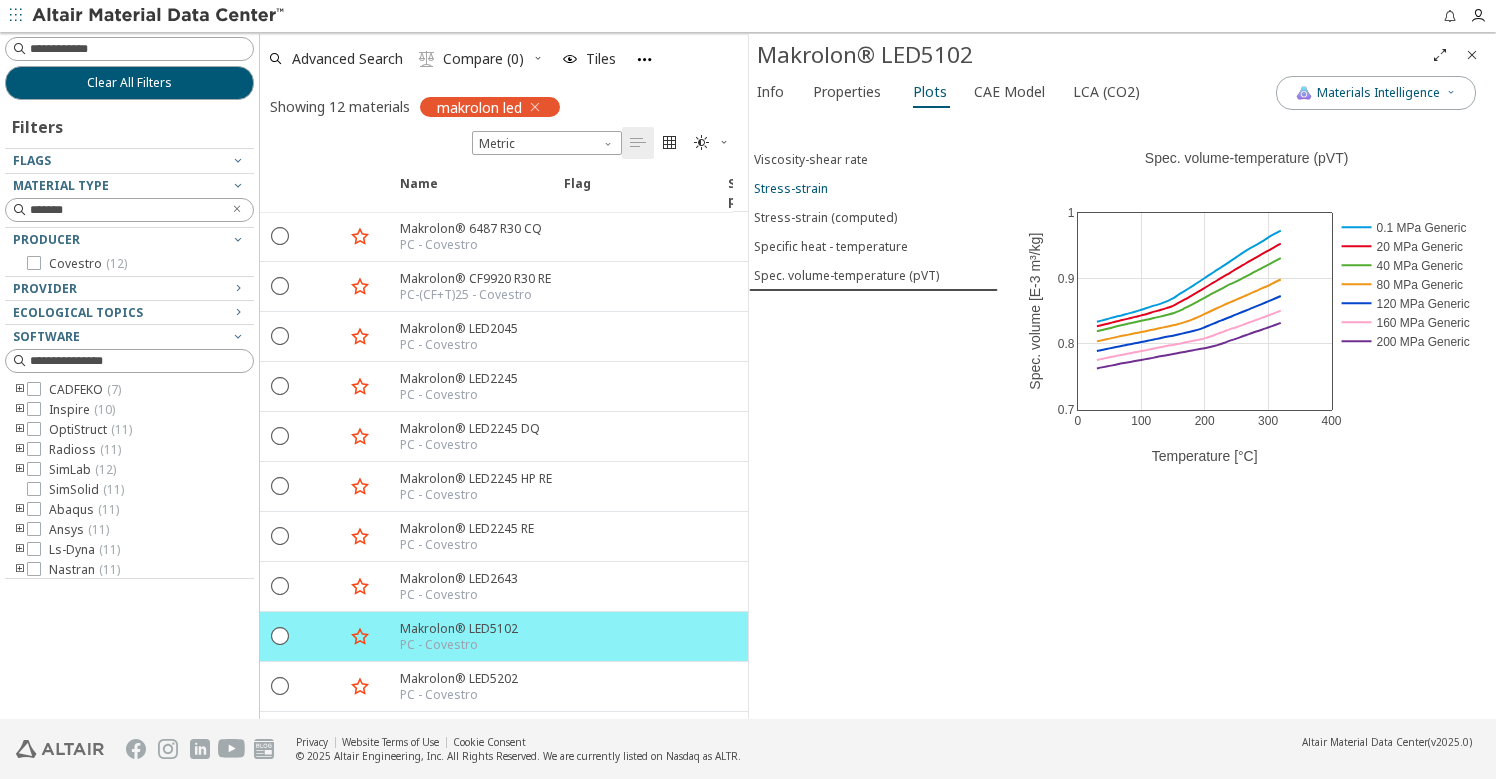 click on "Stress-strain" at bounding box center [791, 188] 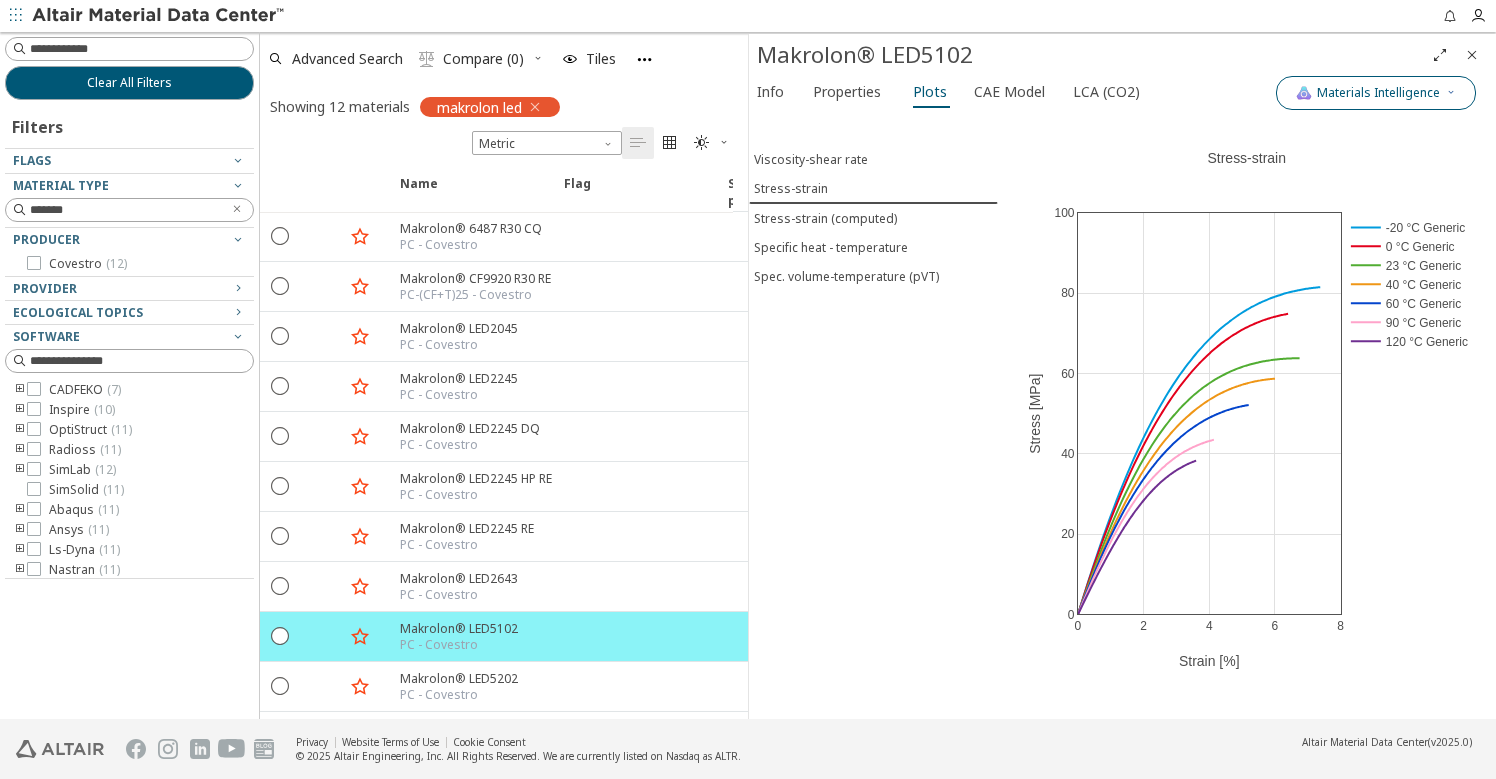 click on "Materials Intelligence" at bounding box center (1378, 93) 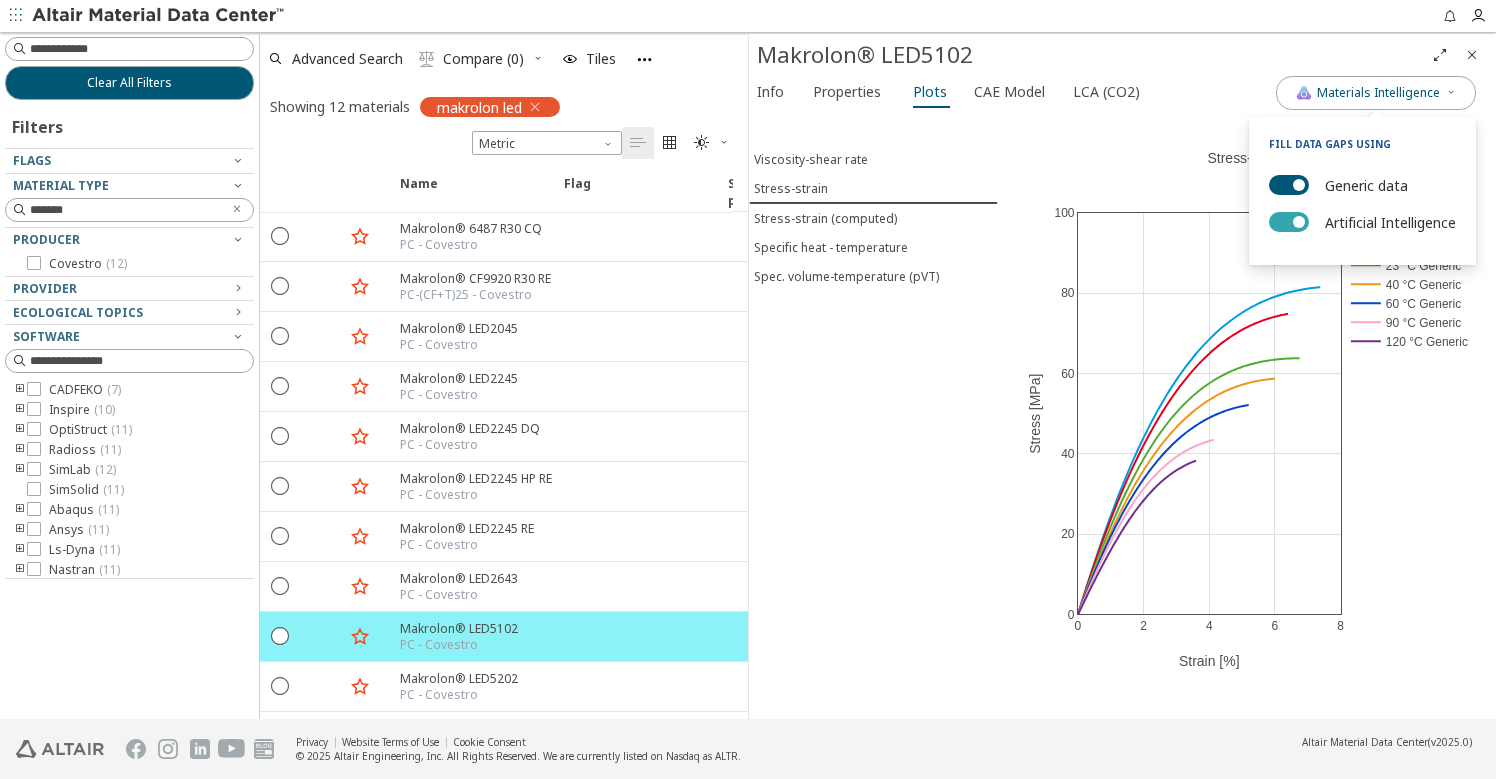 click on "Artificial Intelligence" at bounding box center [1289, 222] 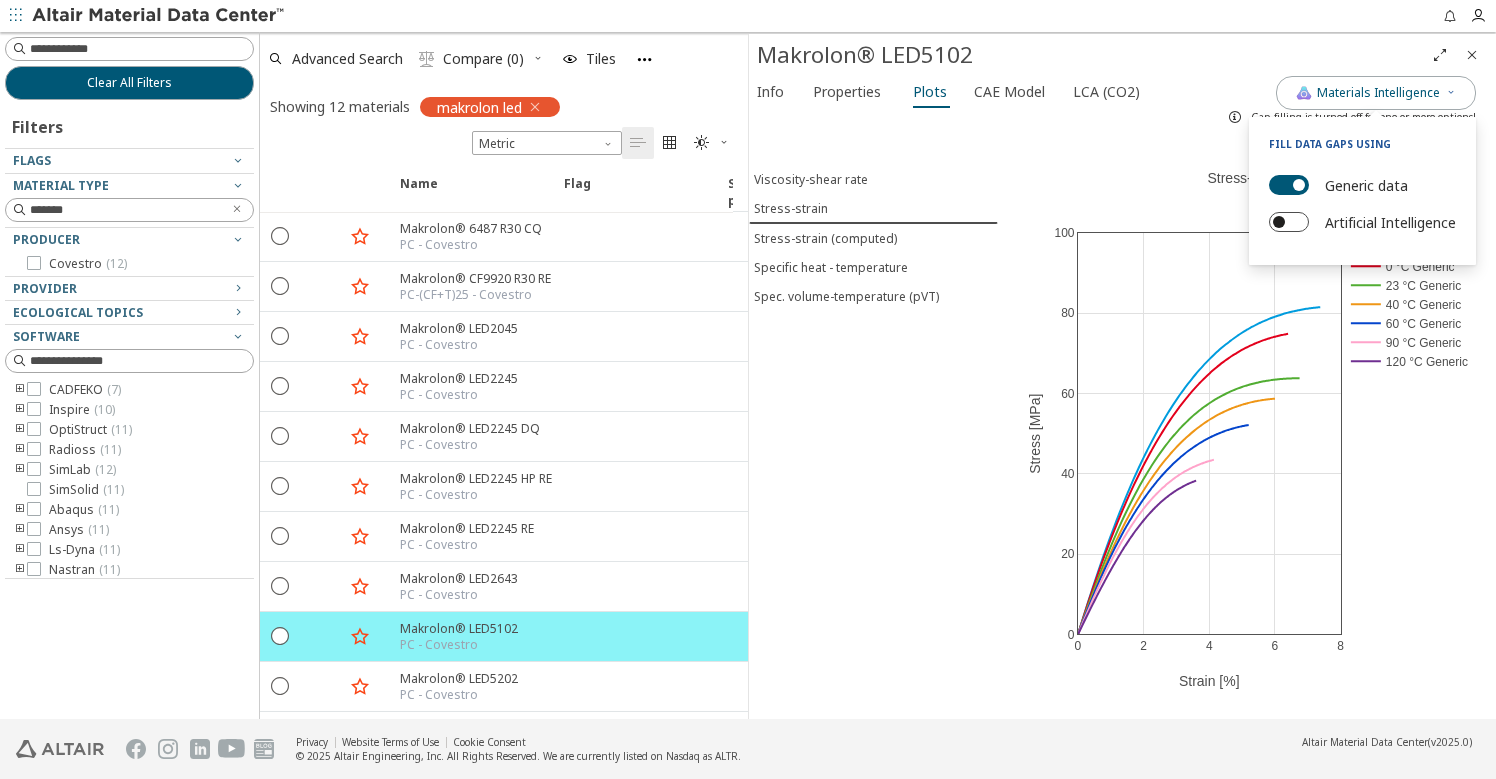 click on "Artificial Intelligence" at bounding box center [1289, 222] 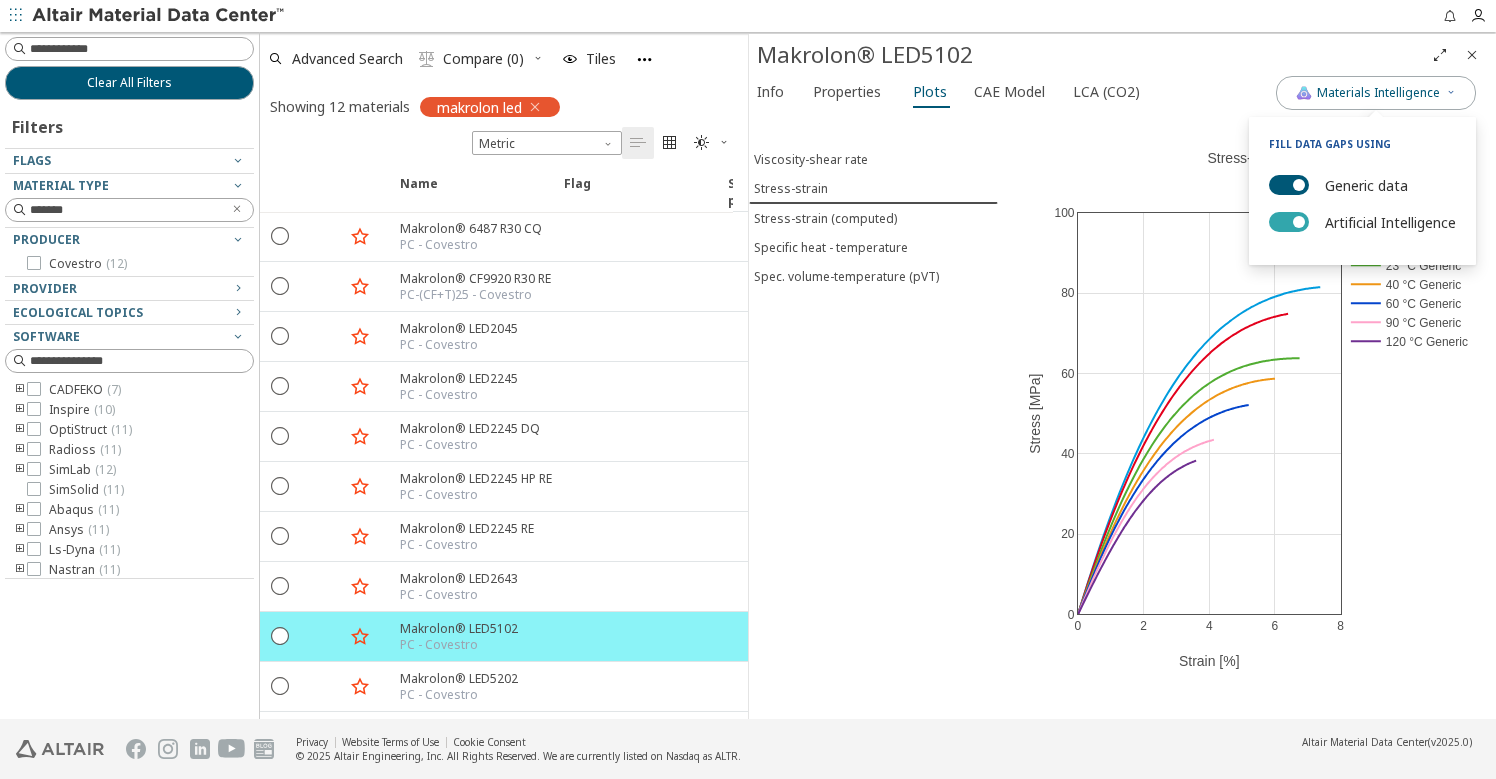 click on "Artificial Intelligence" at bounding box center [1289, 222] 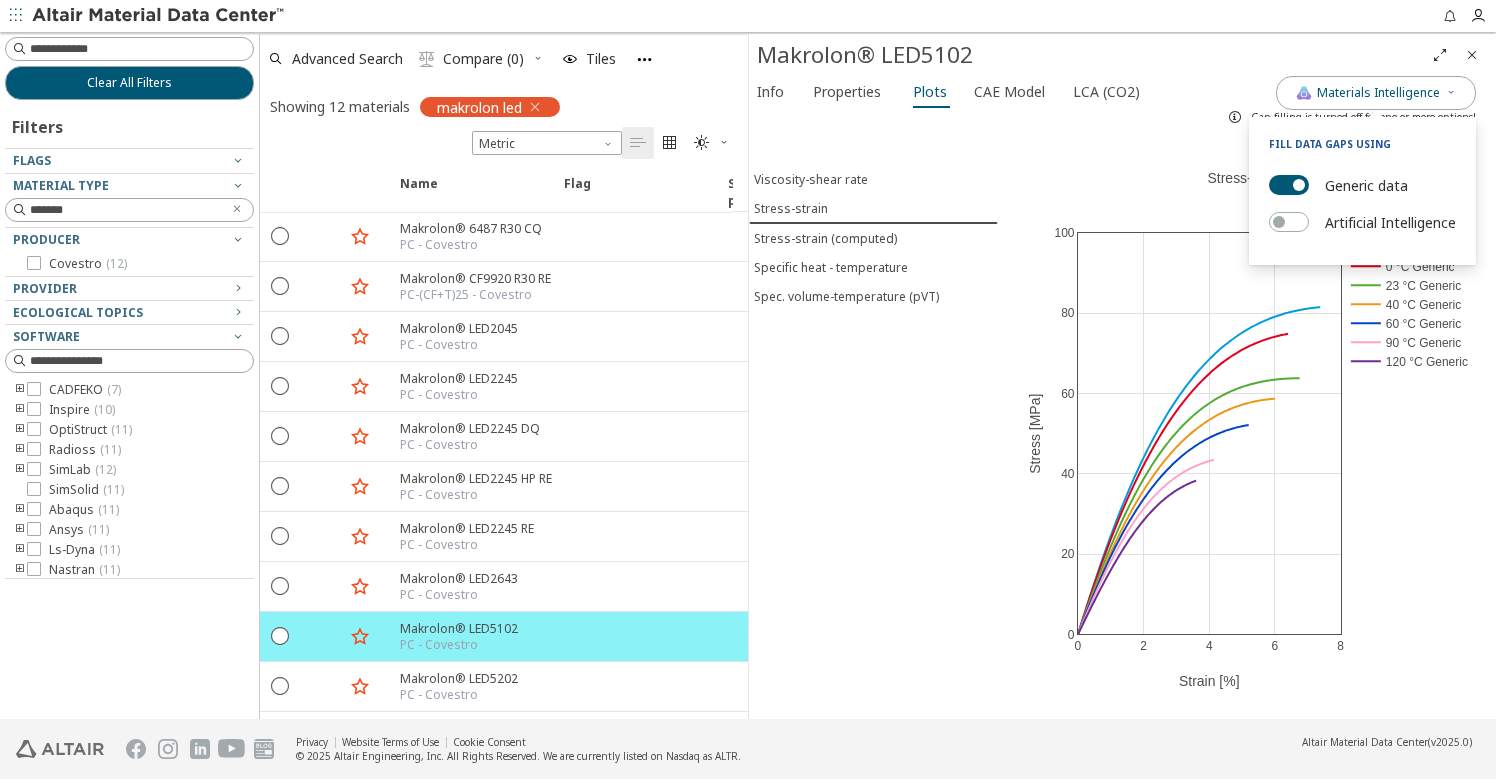 click on "Info   Properties   Plots   CAE Model   LCA (CO2) Viscosity-shear rate Stress-strain Stress-strain (computed) Specific heat - temperature Spec. volume-temperature (pVT) 0 2 4 6 8 0 20 40 60 80 100 -20 °C Generic 0 °C Generic 23 °C Generic 40 °C Generic 60 °C Generic 90 °C Generic 120 °C Generic Stress-strain Strain [%] Stress [MPa]" at bounding box center [1122, 397] 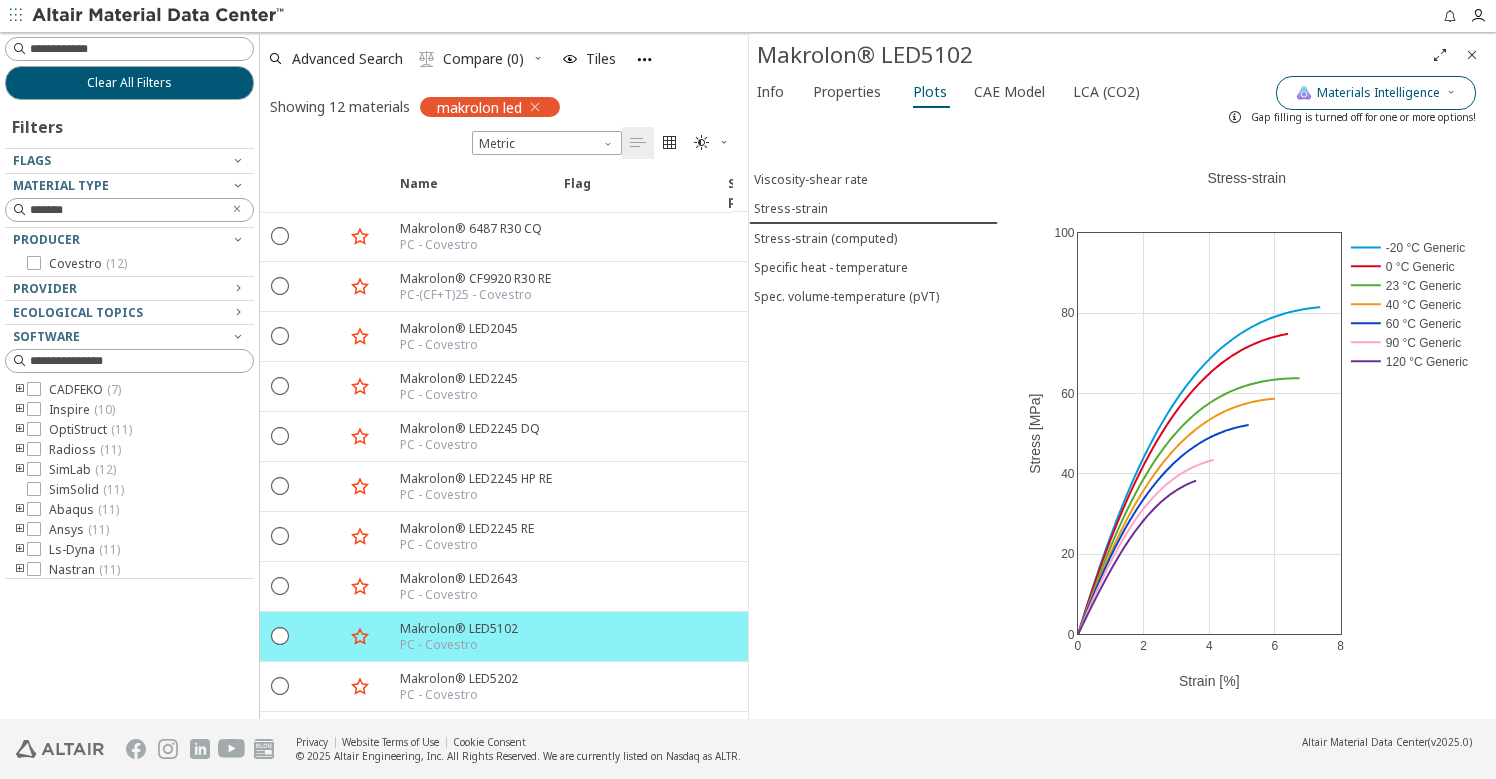 click on "Materials Intelligence" at bounding box center [1376, 93] 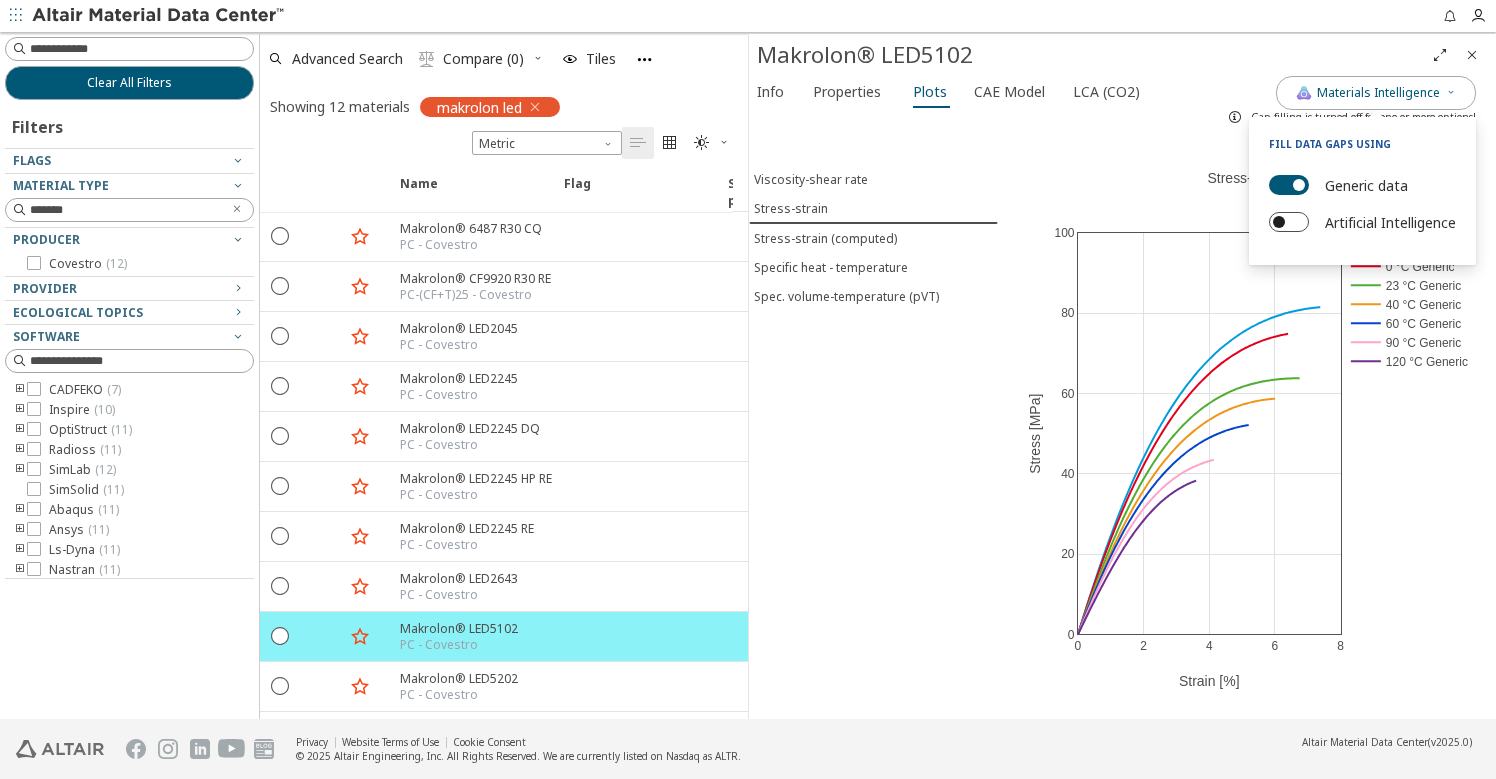 click on "Artificial Intelligence" at bounding box center [1289, 222] 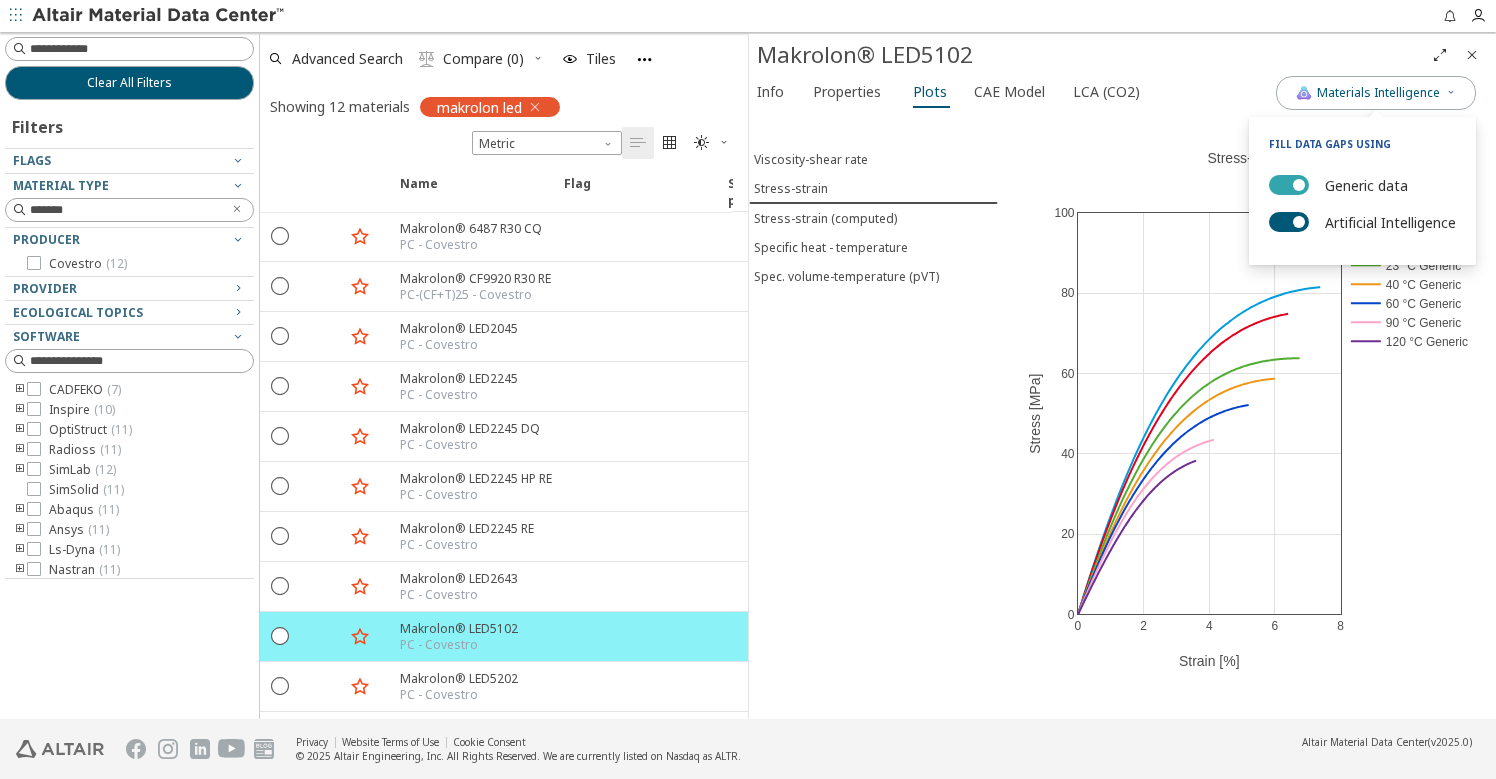 click on "Generic data" at bounding box center [1289, 185] 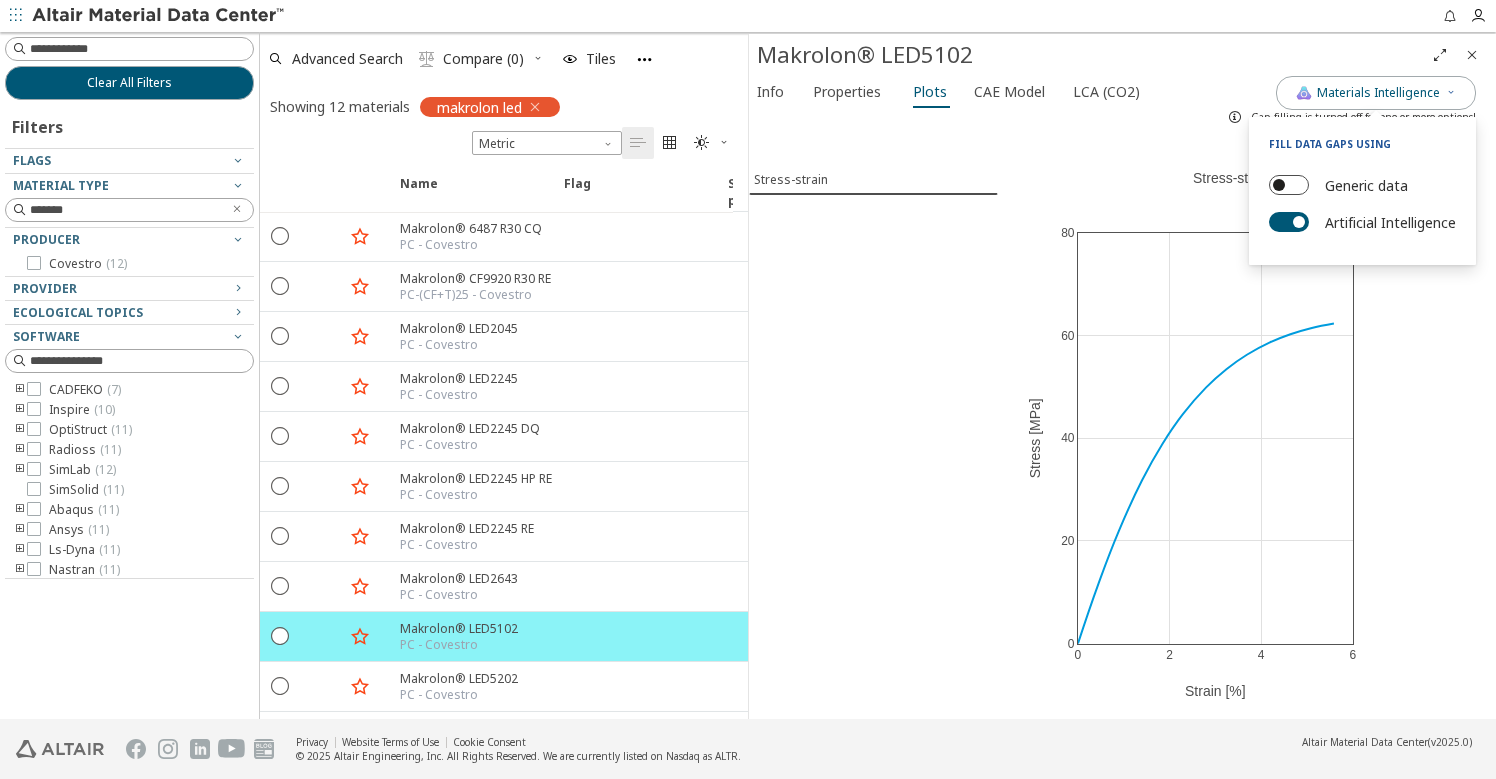 click on "Generic data" at bounding box center [1289, 185] 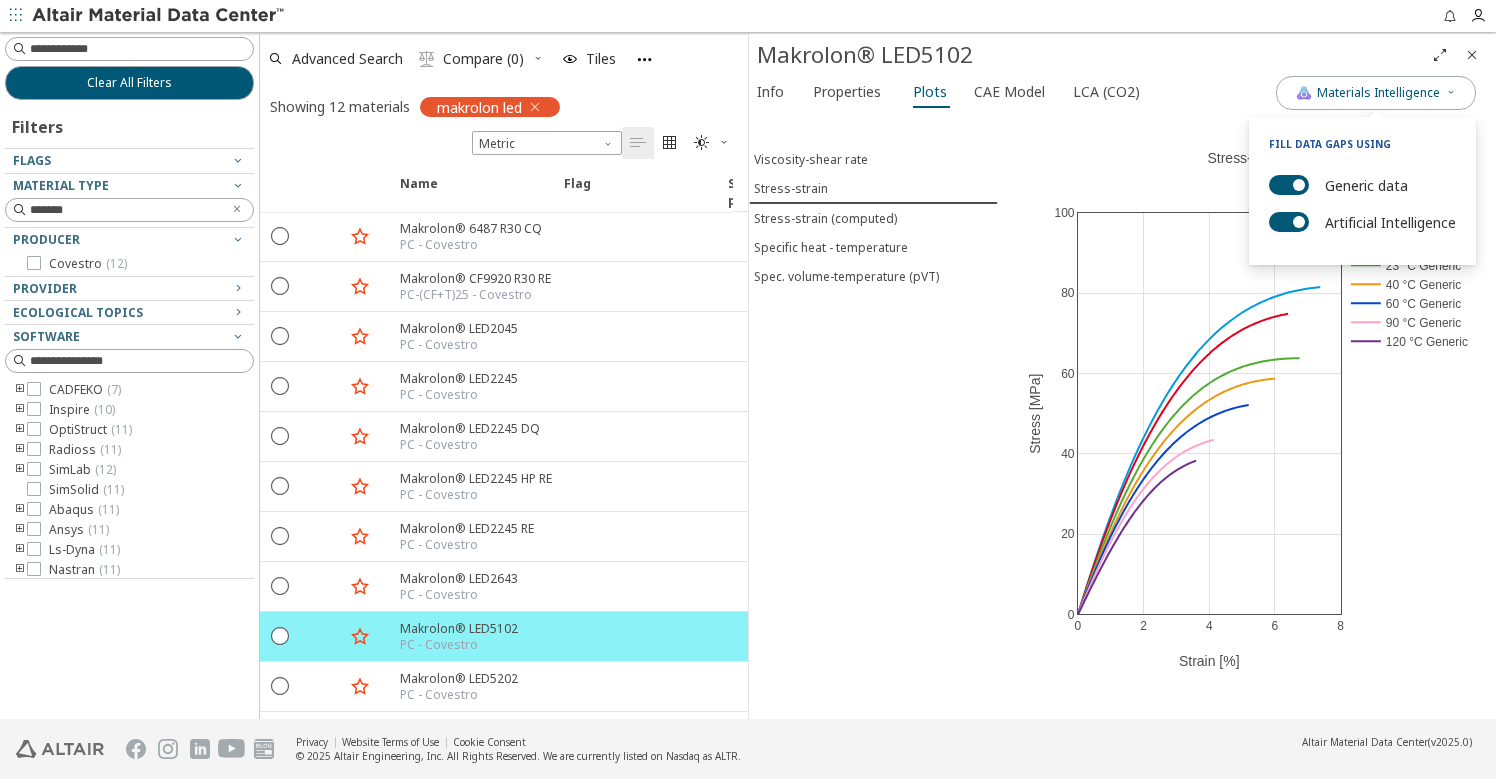click on "Viscosity-shear rate Stress-strain Stress-strain (computed) Specific heat - temperature Spec. volume-temperature (pVT)" at bounding box center (873, 416) 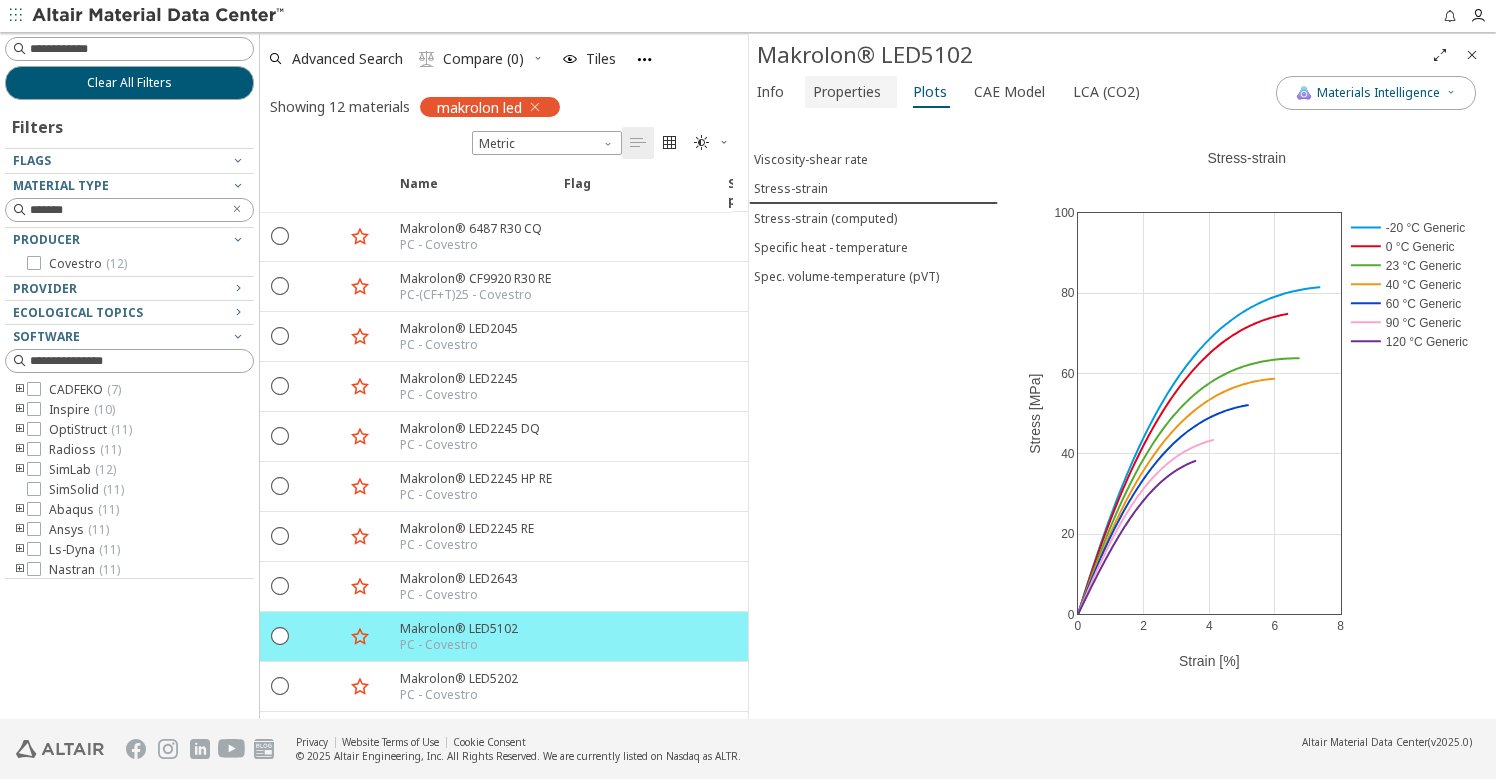 click on "Properties" at bounding box center (847, 92) 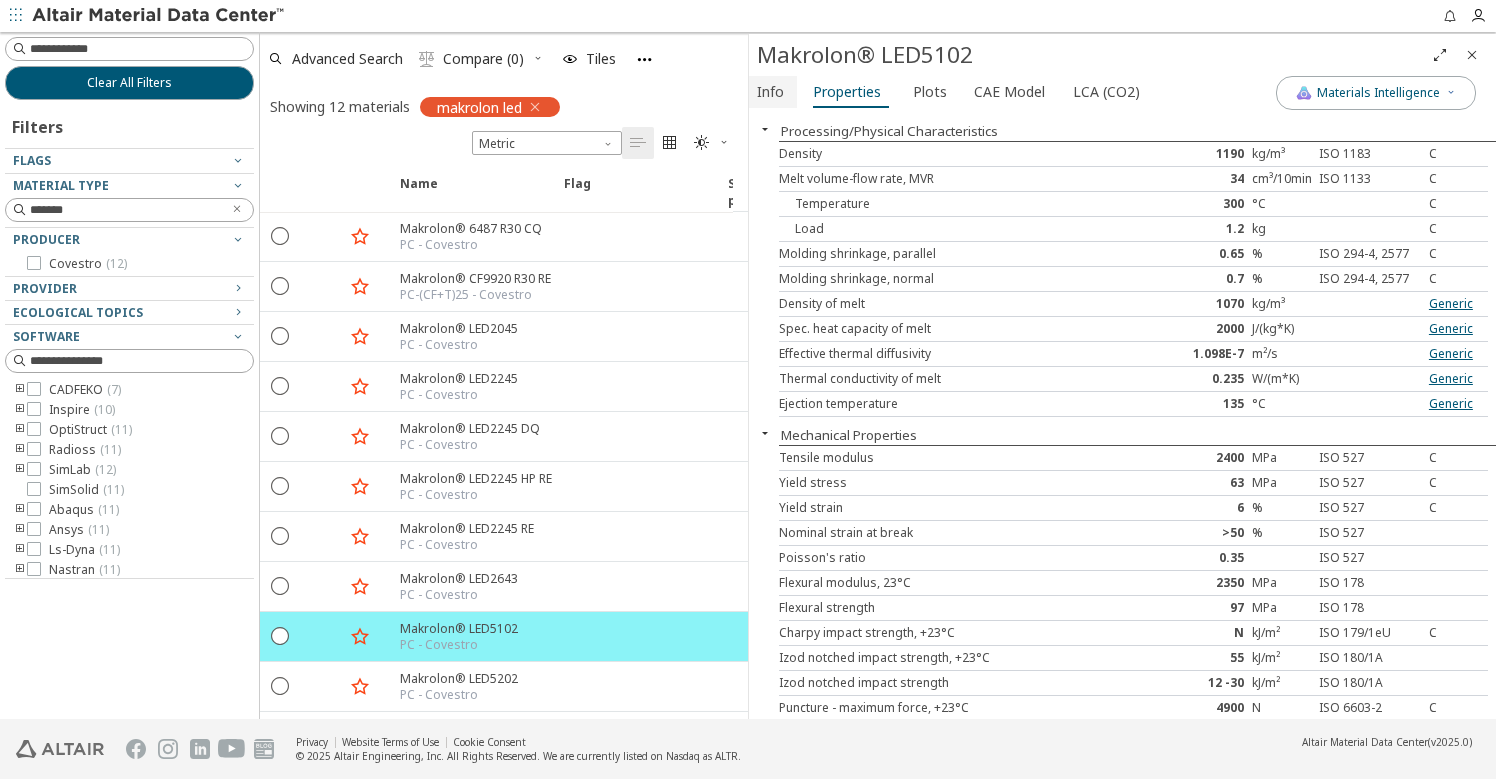 click on "Info" at bounding box center [770, 92] 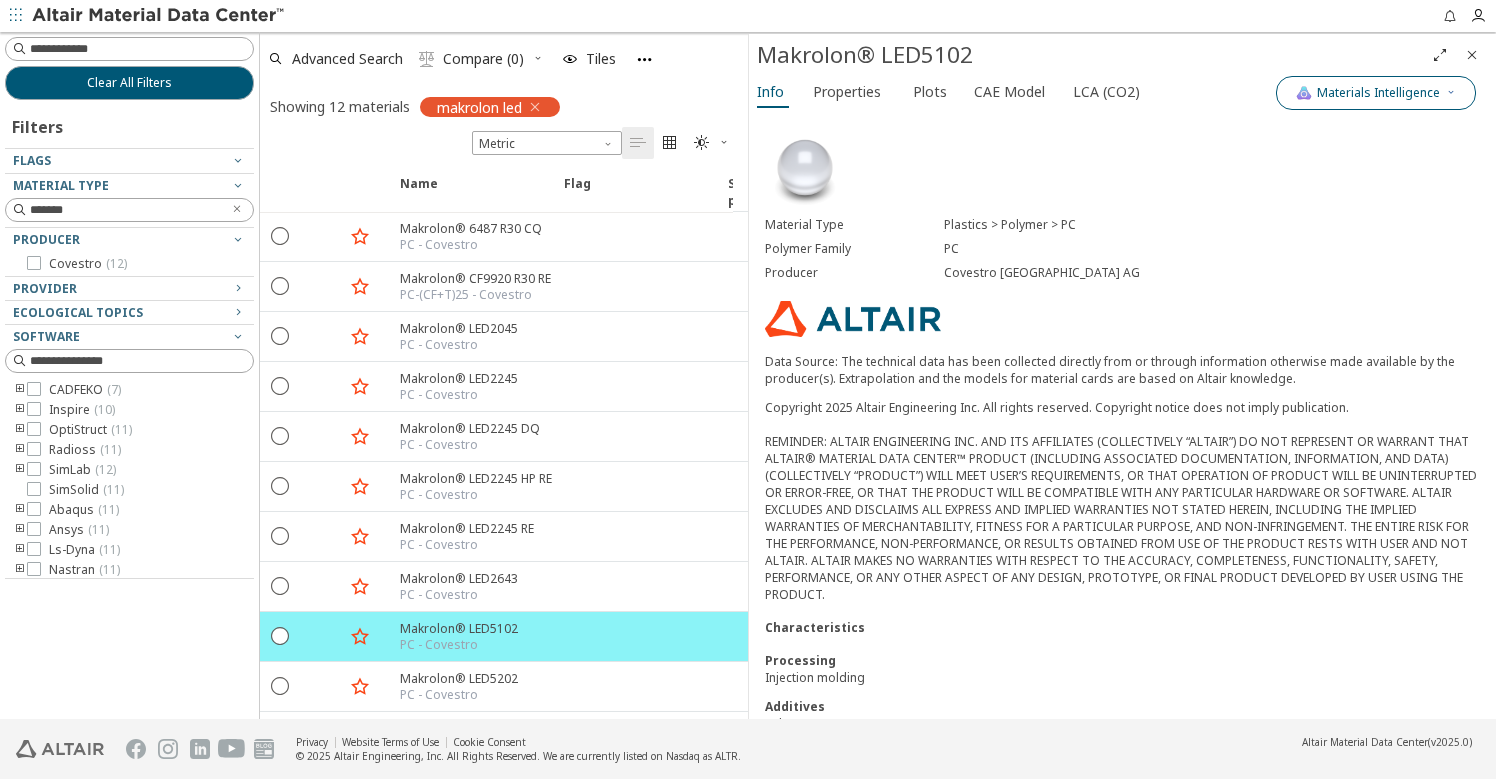 click on "Materials Intelligence" at bounding box center [1378, 93] 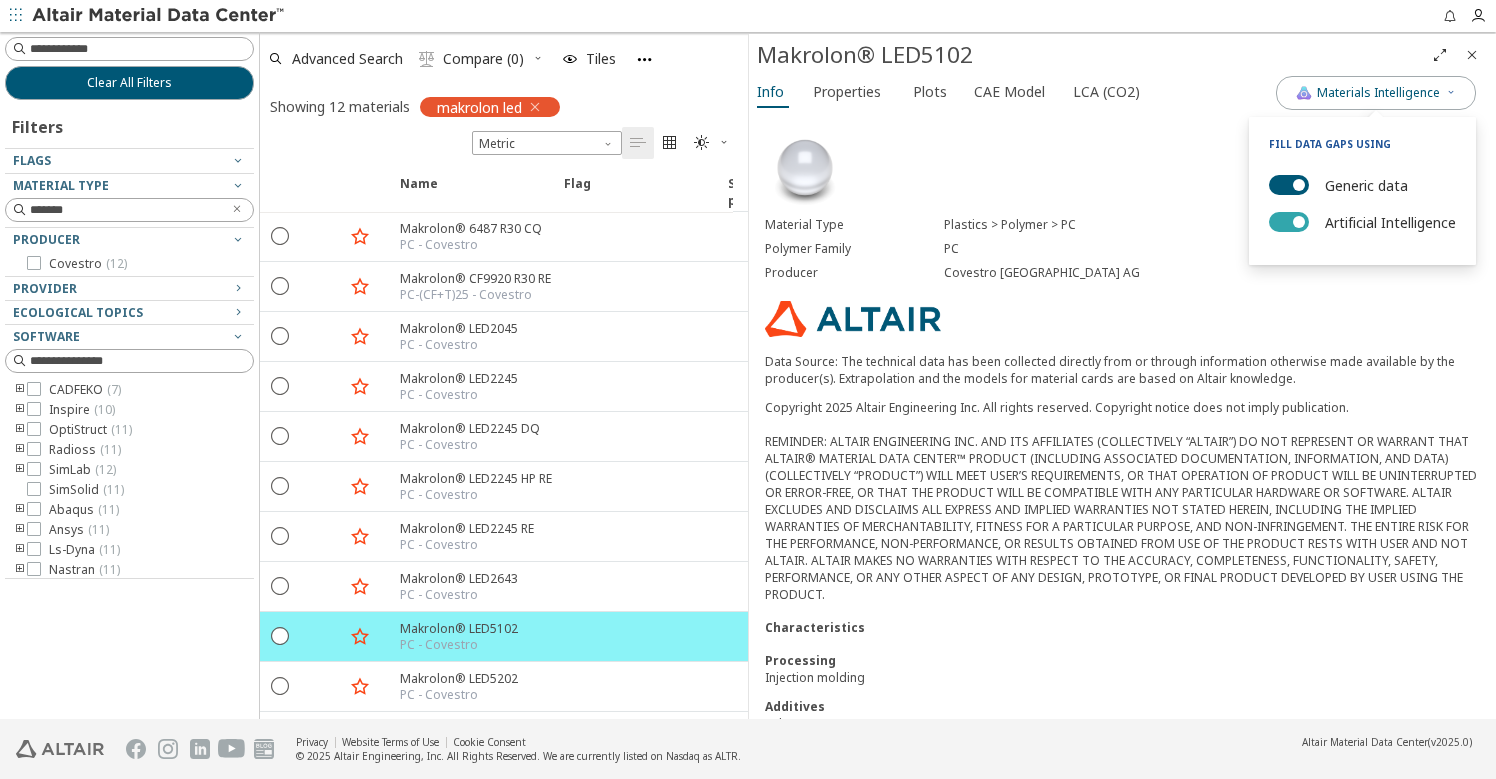 click at bounding box center (1299, 222) 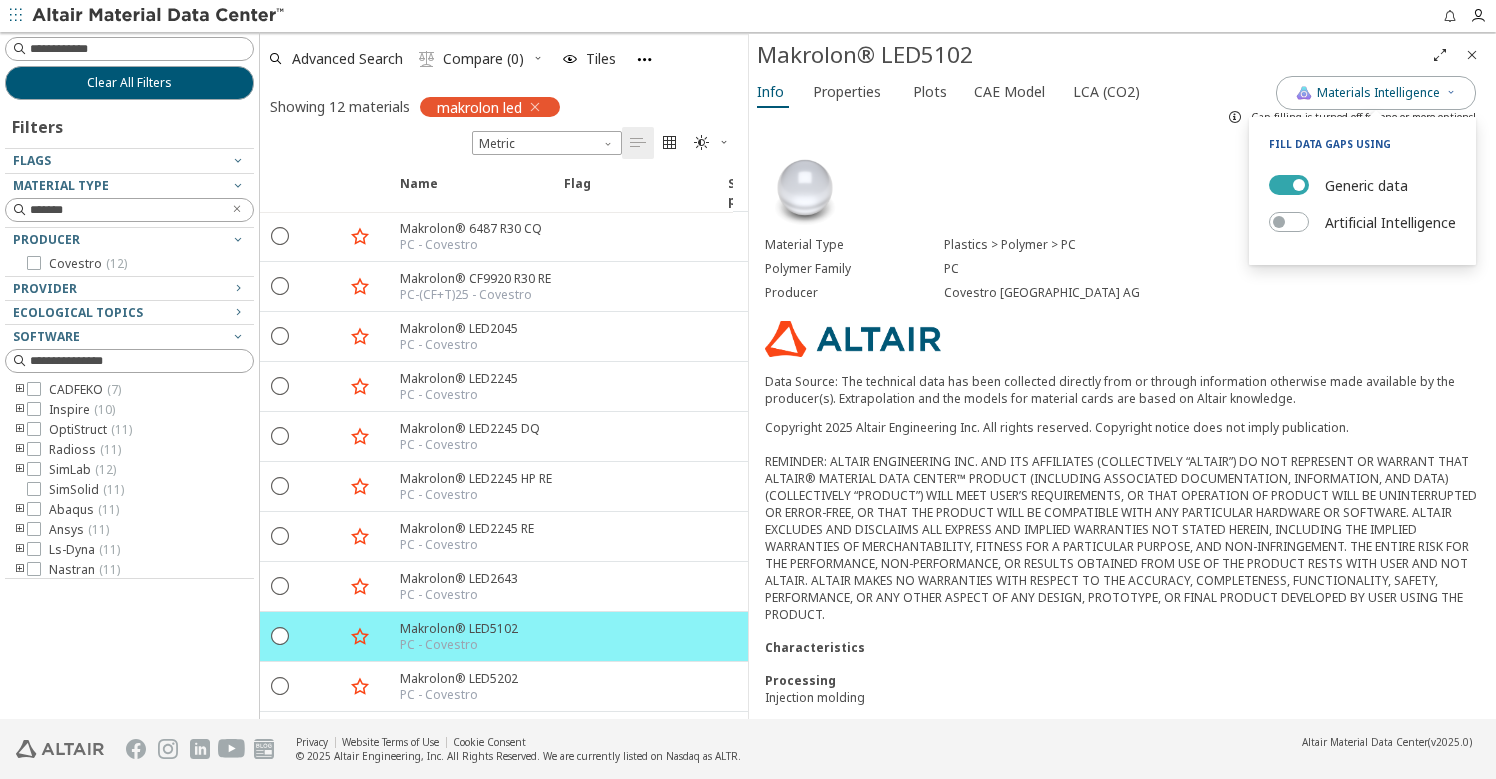 click at bounding box center [1299, 185] 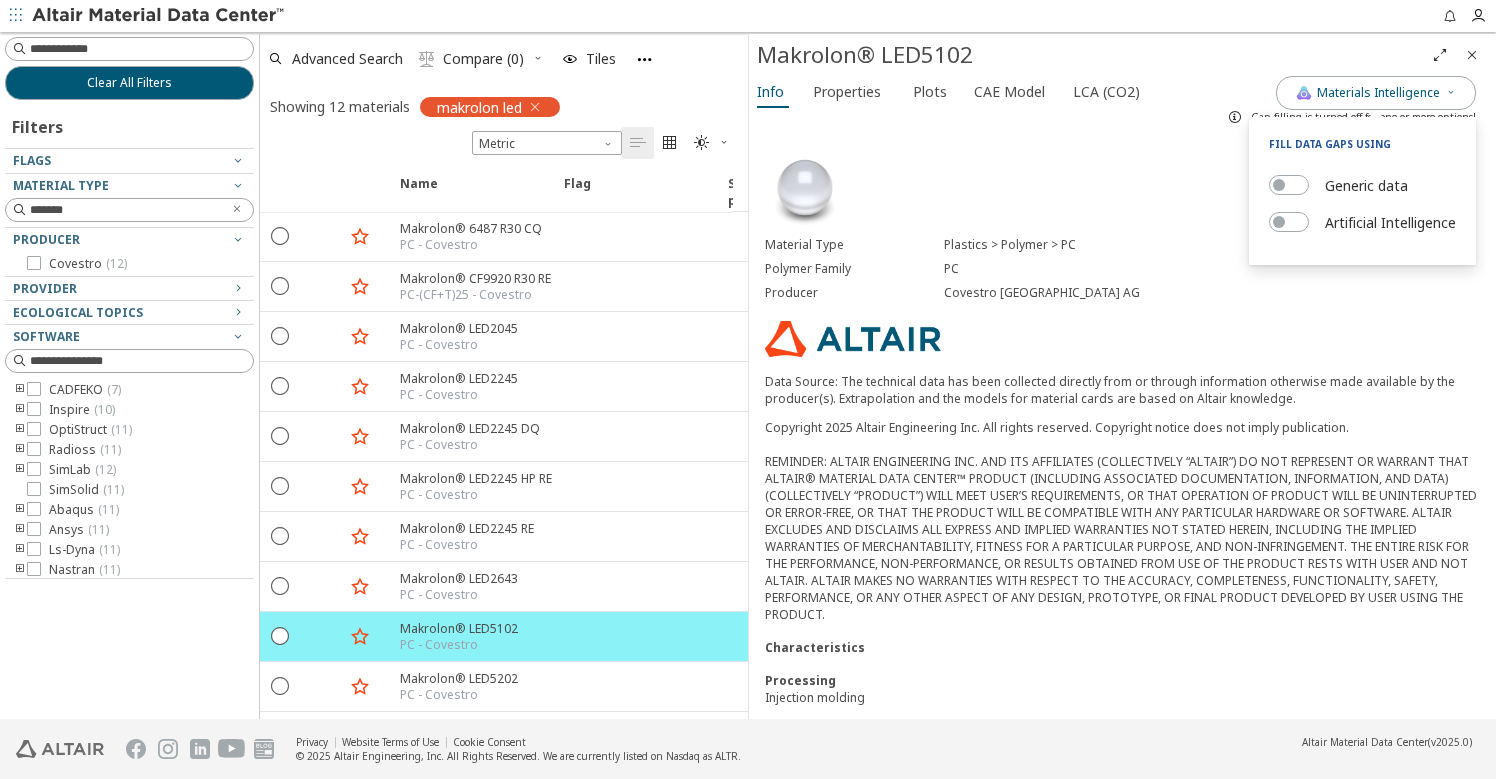 click on "Material Type  Plastics > Polymer > PC Polymer Family  PC Producer  Covestro [GEOGRAPHIC_DATA] AG Data Source: The technical data has been collected directly from or through information otherwise made available by the producer(s). Extrapolation and the models for material cards are based on Altair knowledge.
Copyright 2025 Altair Engineering Inc.  All rights reserved.  Copyright notice does not imply publication.
Characteristics Processing Injection molding Additives Release agent Special Characteristics U.V. stabilized or stable to weather, Transparent Regional Availability [GEOGRAPHIC_DATA], [GEOGRAPHIC_DATA], [GEOGRAPHIC_DATA], [GEOGRAPHIC_DATA], [GEOGRAPHIC_DATA]/[GEOGRAPHIC_DATA]" at bounding box center (1122, 511) 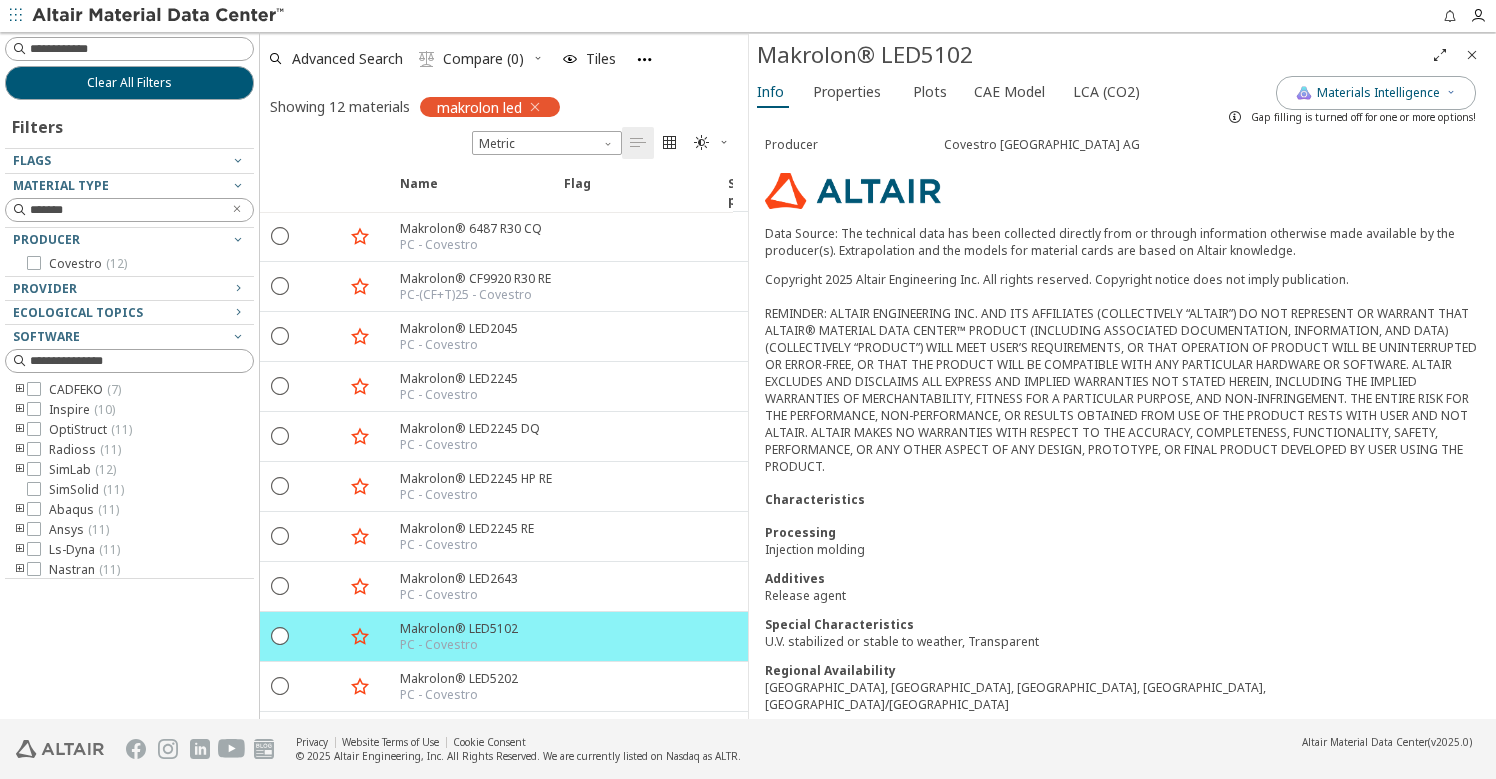 scroll, scrollTop: 0, scrollLeft: 0, axis: both 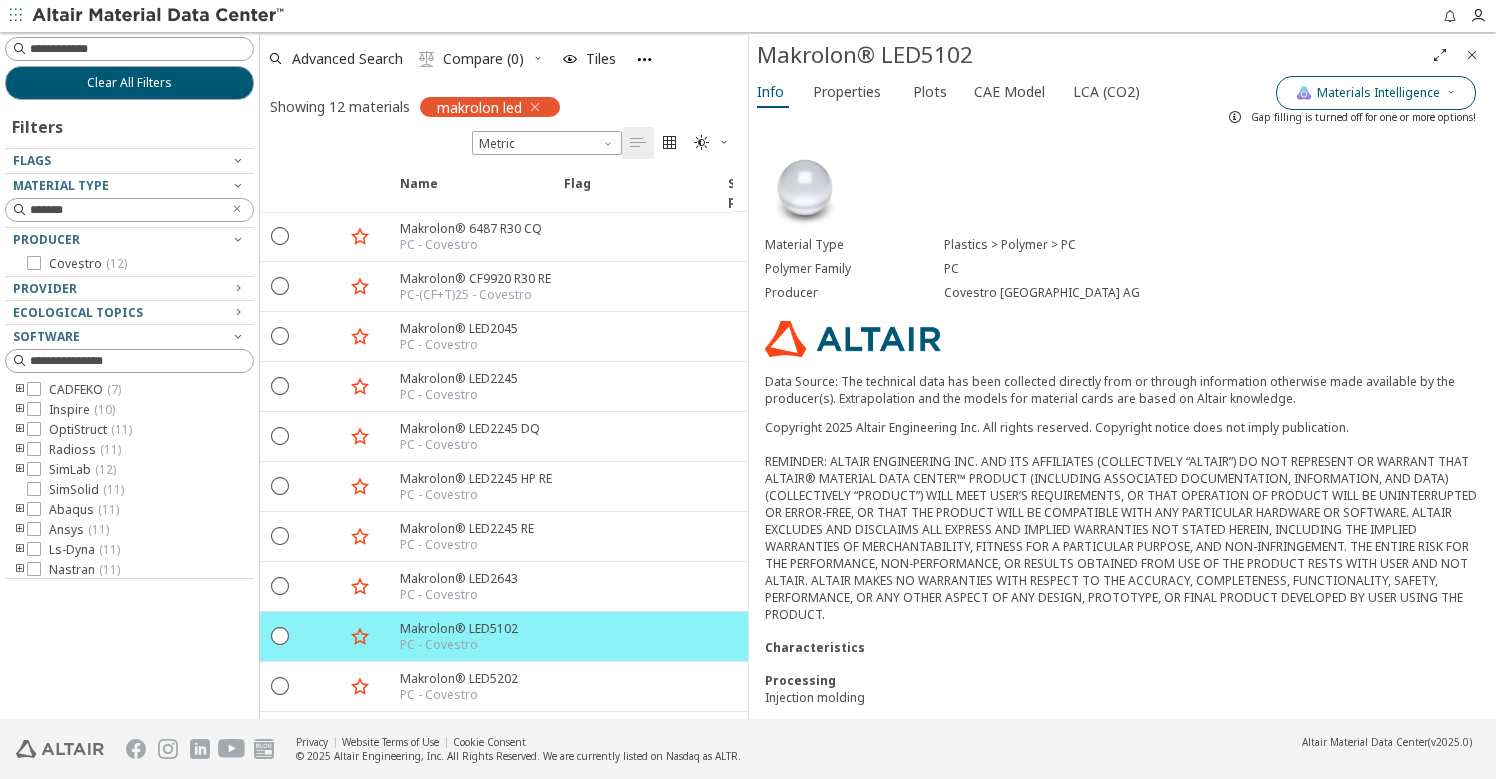 click on "Materials Intelligence" at bounding box center [1378, 93] 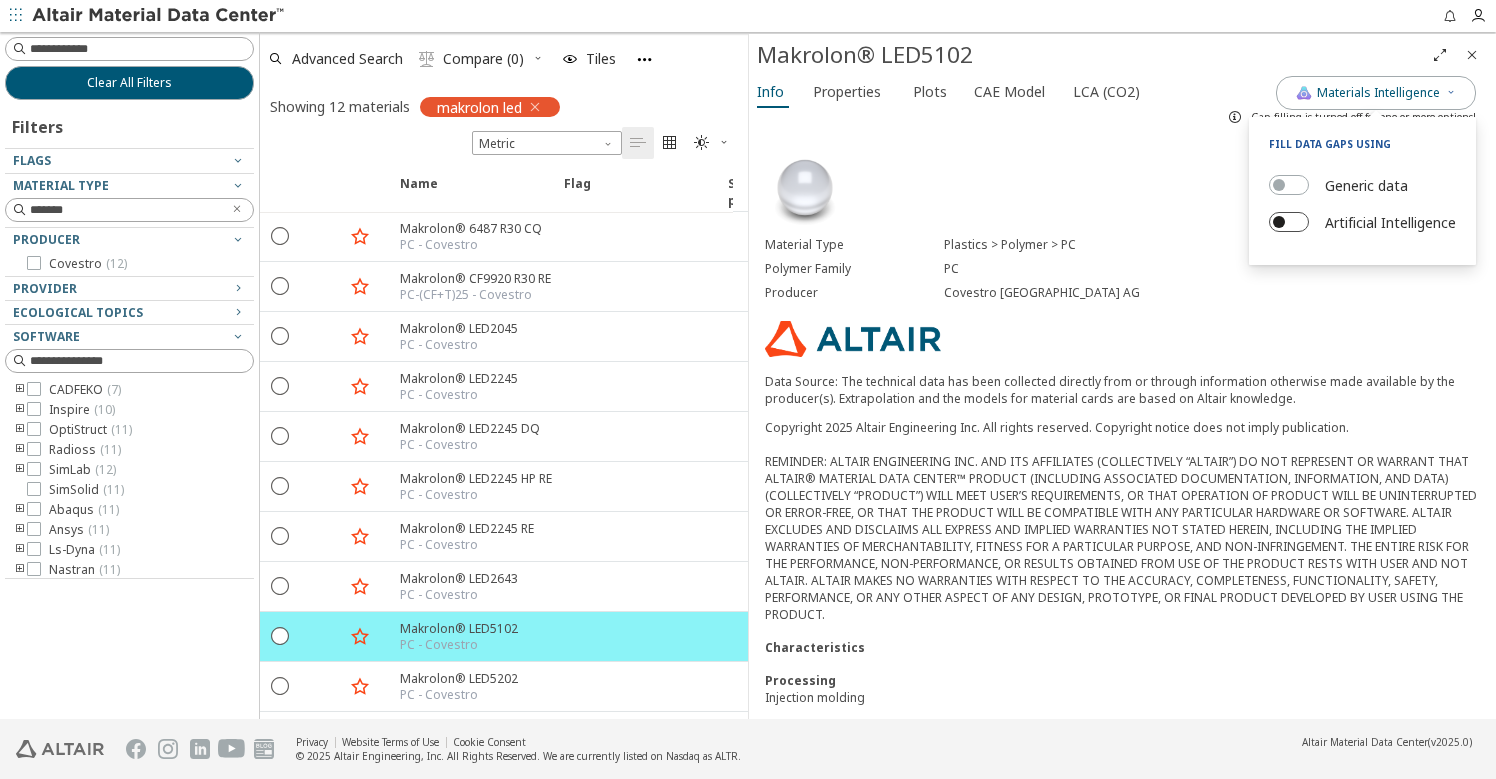 click at bounding box center [1279, 222] 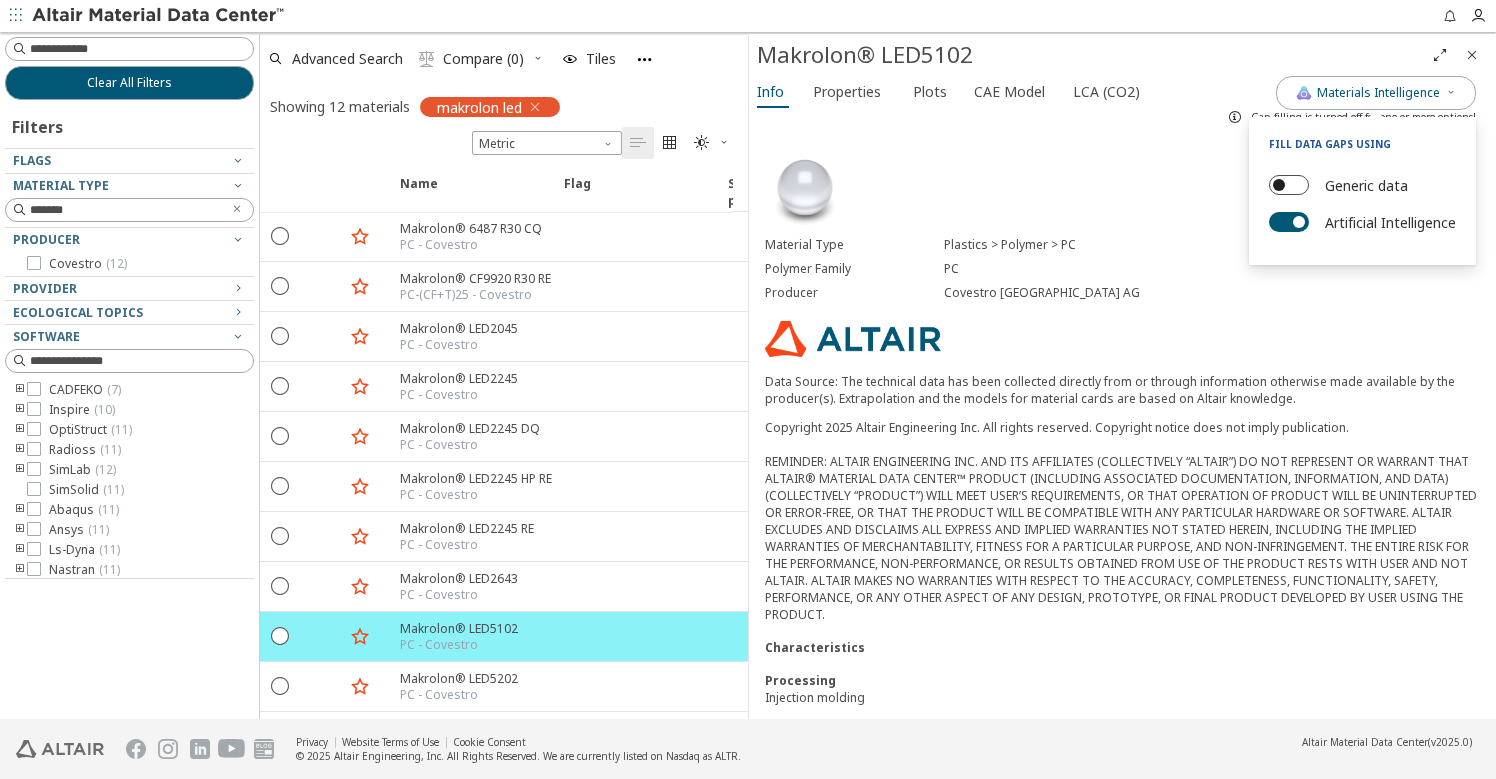 click at bounding box center (1279, 185) 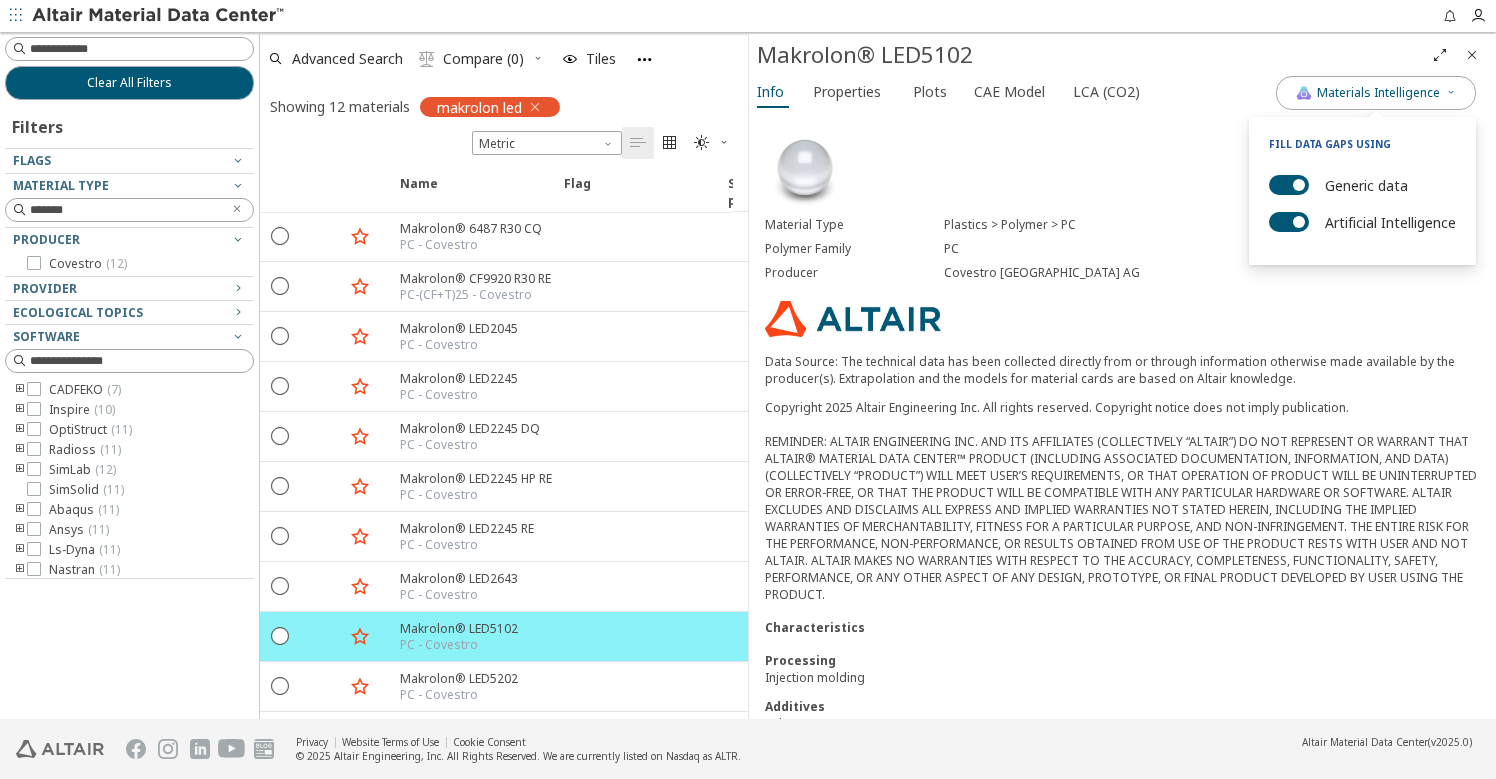 click on "Material Type  Plastics > Polymer > PC Polymer Family  PC Producer  Covestro [GEOGRAPHIC_DATA] AG Data Source: The technical data has been collected directly from or through information otherwise made available by the producer(s). Extrapolation and the models for material cards are based on Altair knowledge.
Copyright 2025 Altair Engineering Inc.  All rights reserved.  Copyright notice does not imply publication.
Characteristics Processing Injection molding Additives Release agent Special Characteristics U.V. stabilized or stable to weather, Transparent Regional Availability [GEOGRAPHIC_DATA], [GEOGRAPHIC_DATA], [GEOGRAPHIC_DATA], [GEOGRAPHIC_DATA], [GEOGRAPHIC_DATA]/[GEOGRAPHIC_DATA]" at bounding box center [1122, 491] 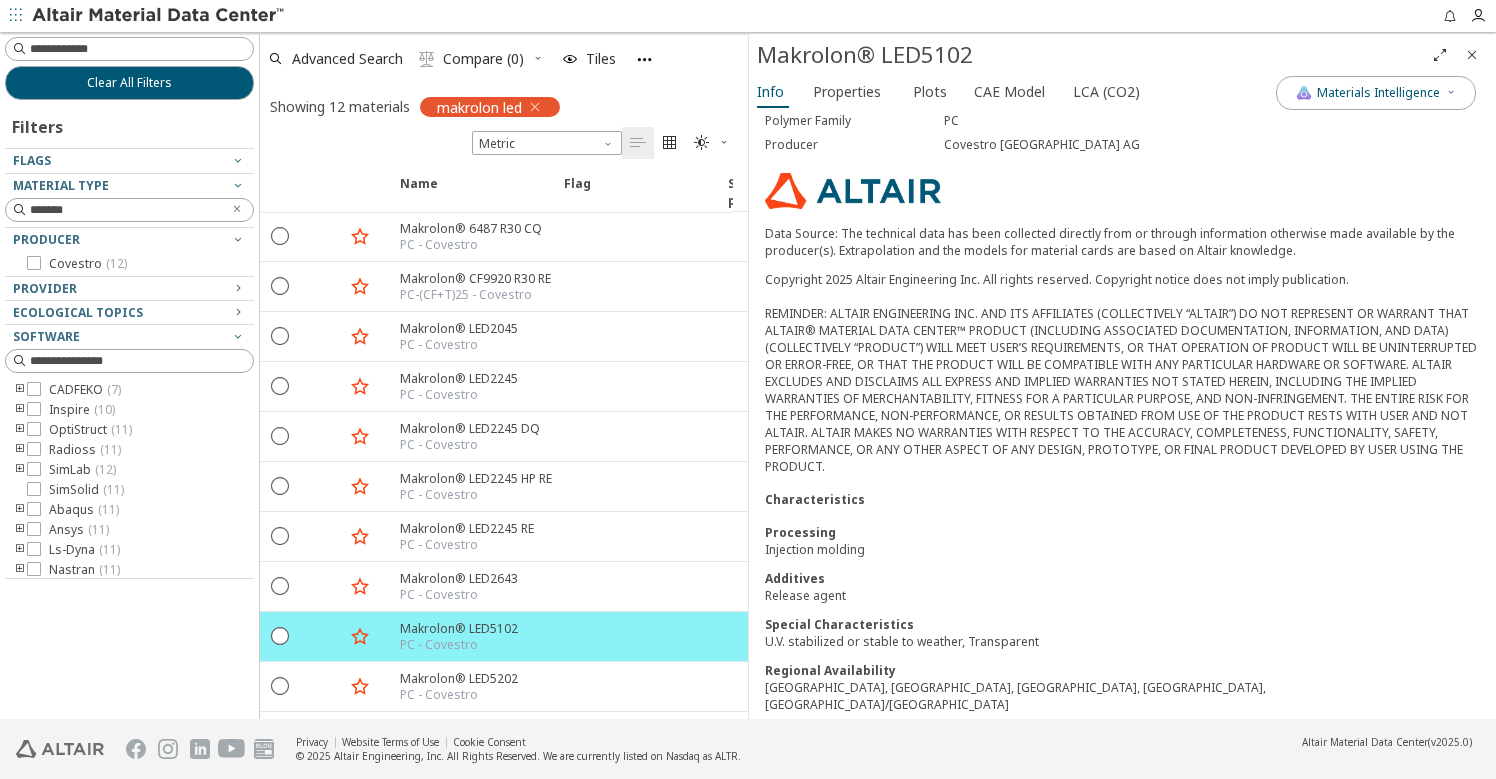 scroll, scrollTop: 0, scrollLeft: 0, axis: both 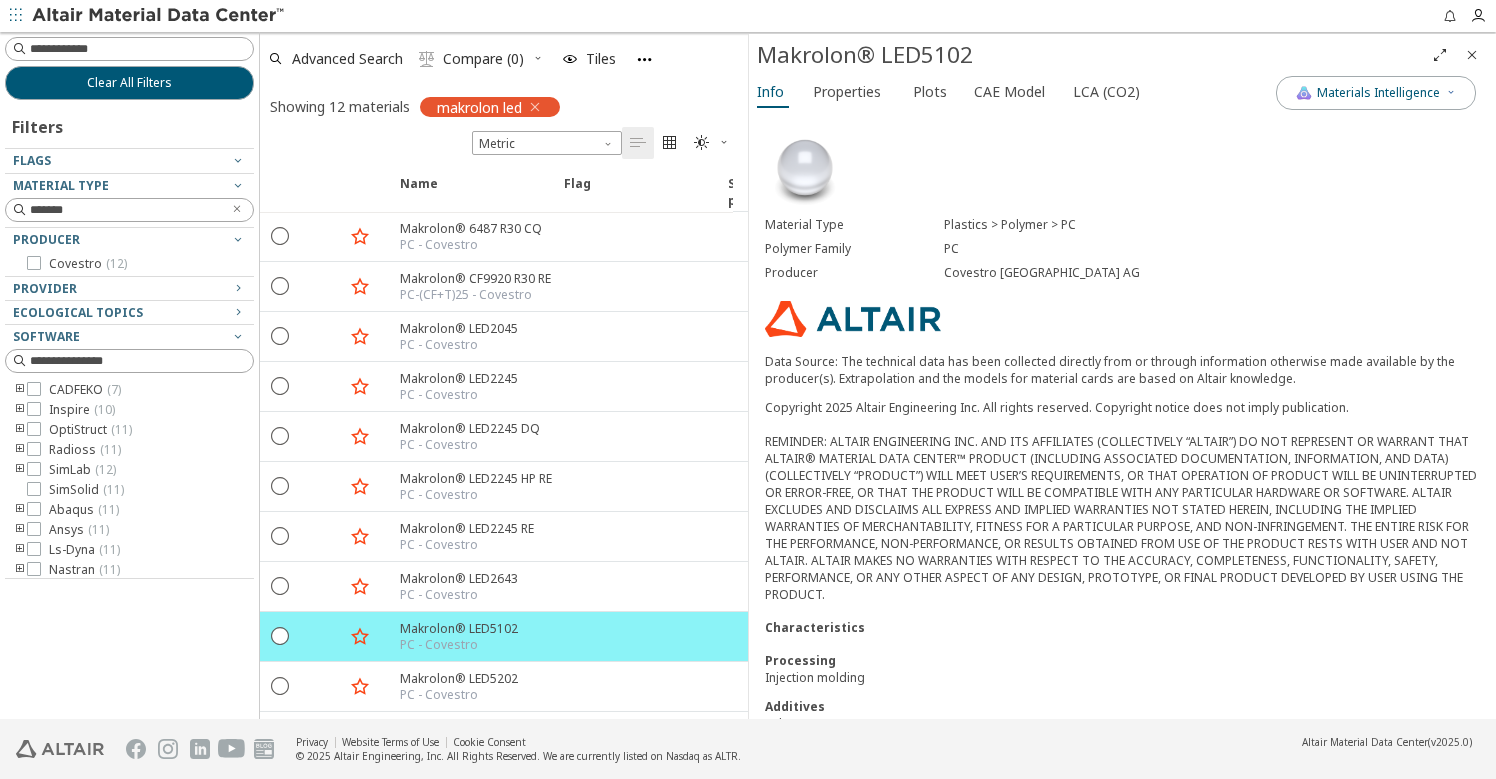 click on "Material Type  Plastics > Polymer > PC Polymer Family  PC Producer  Covestro [GEOGRAPHIC_DATA] AG Data Source: The technical data has been collected directly from or through information otherwise made available by the producer(s). Extrapolation and the models for material cards are based on Altair knowledge.
Copyright 2025 Altair Engineering Inc.  All rights reserved.  Copyright notice does not imply publication.
Characteristics Processing Injection molding Additives Release agent Special Characteristics U.V. stabilized or stable to weather, Transparent Regional Availability [GEOGRAPHIC_DATA], [GEOGRAPHIC_DATA], [GEOGRAPHIC_DATA], [GEOGRAPHIC_DATA], [GEOGRAPHIC_DATA]/[GEOGRAPHIC_DATA]" at bounding box center [1122, 491] 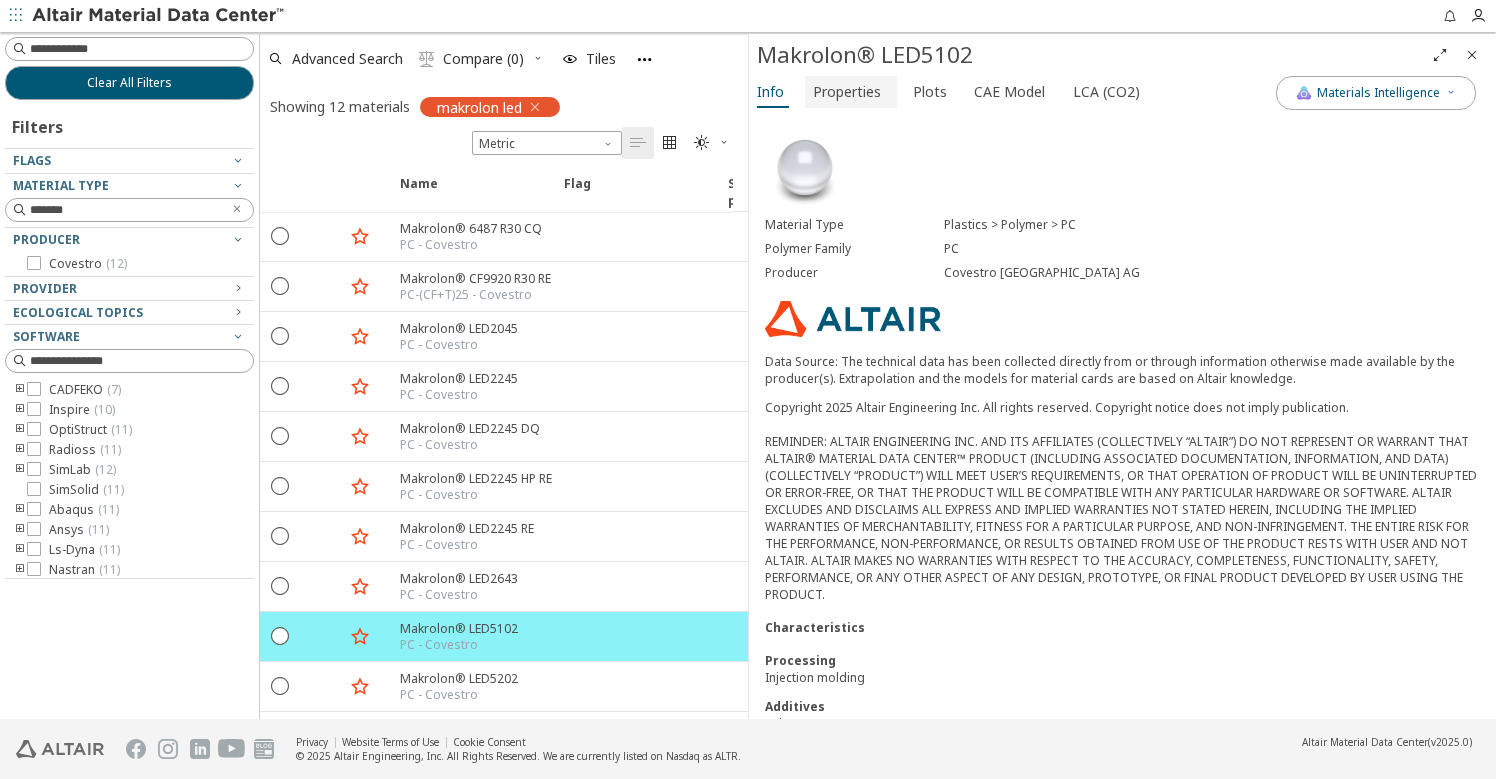 click on "Properties" at bounding box center (847, 92) 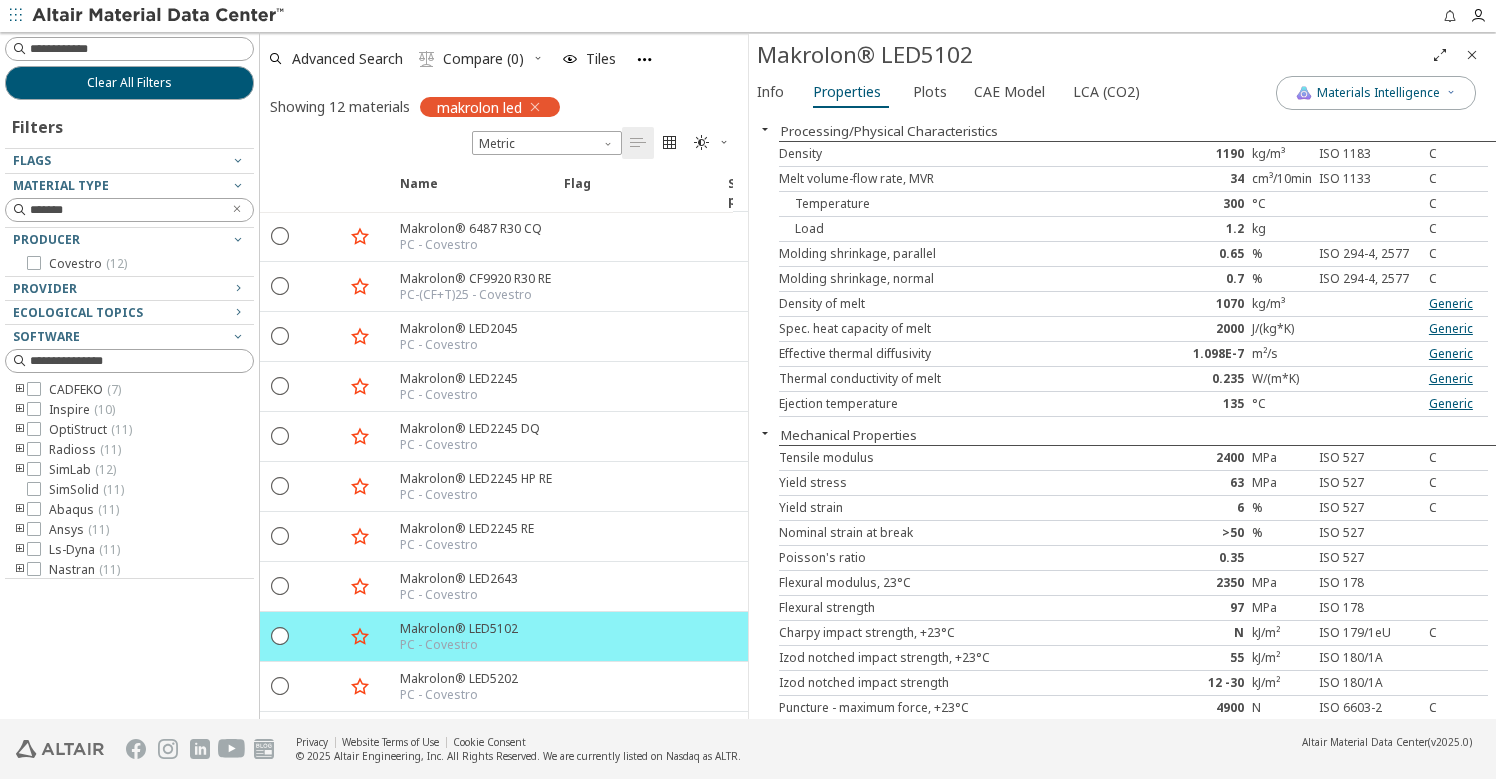 type 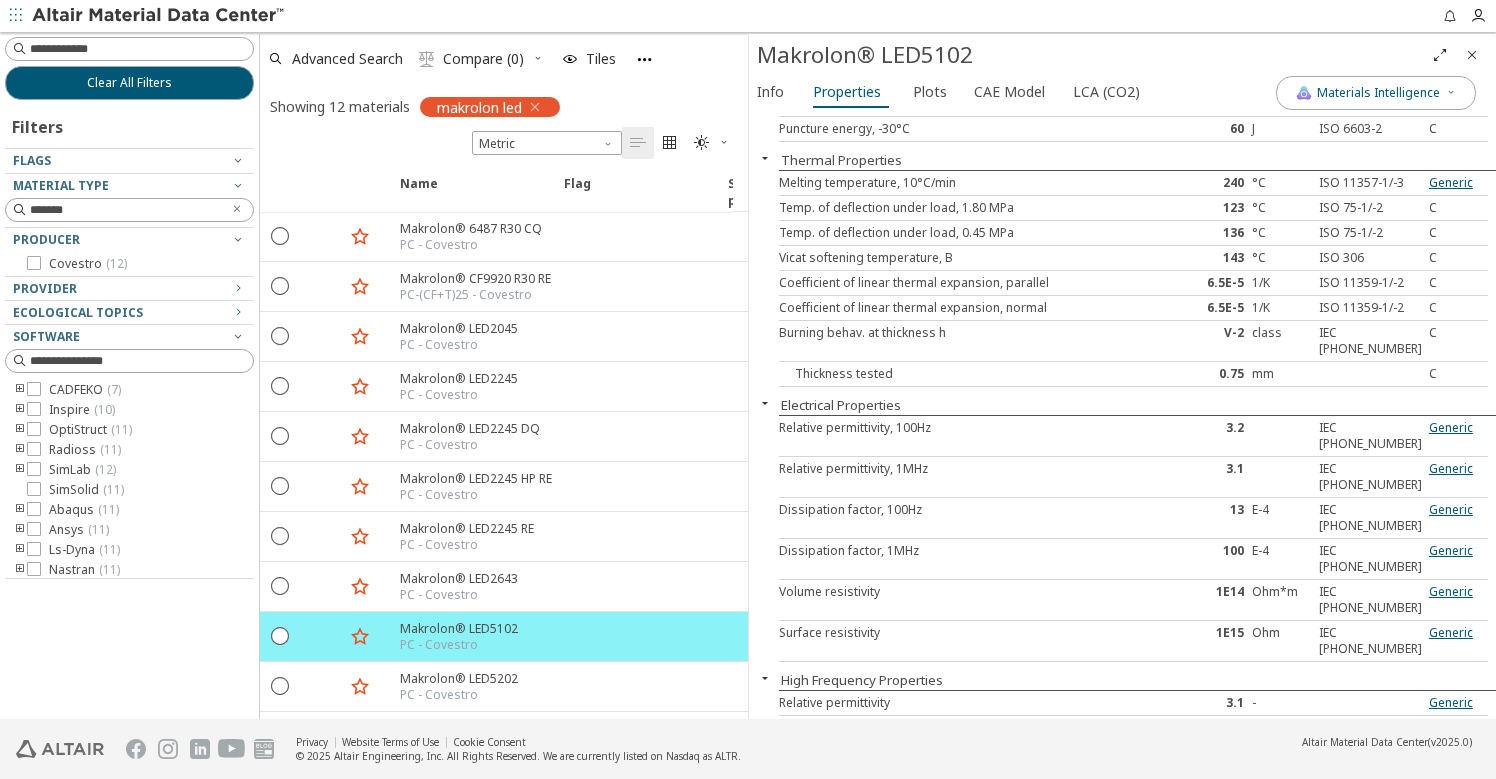 scroll, scrollTop: 818, scrollLeft: 0, axis: vertical 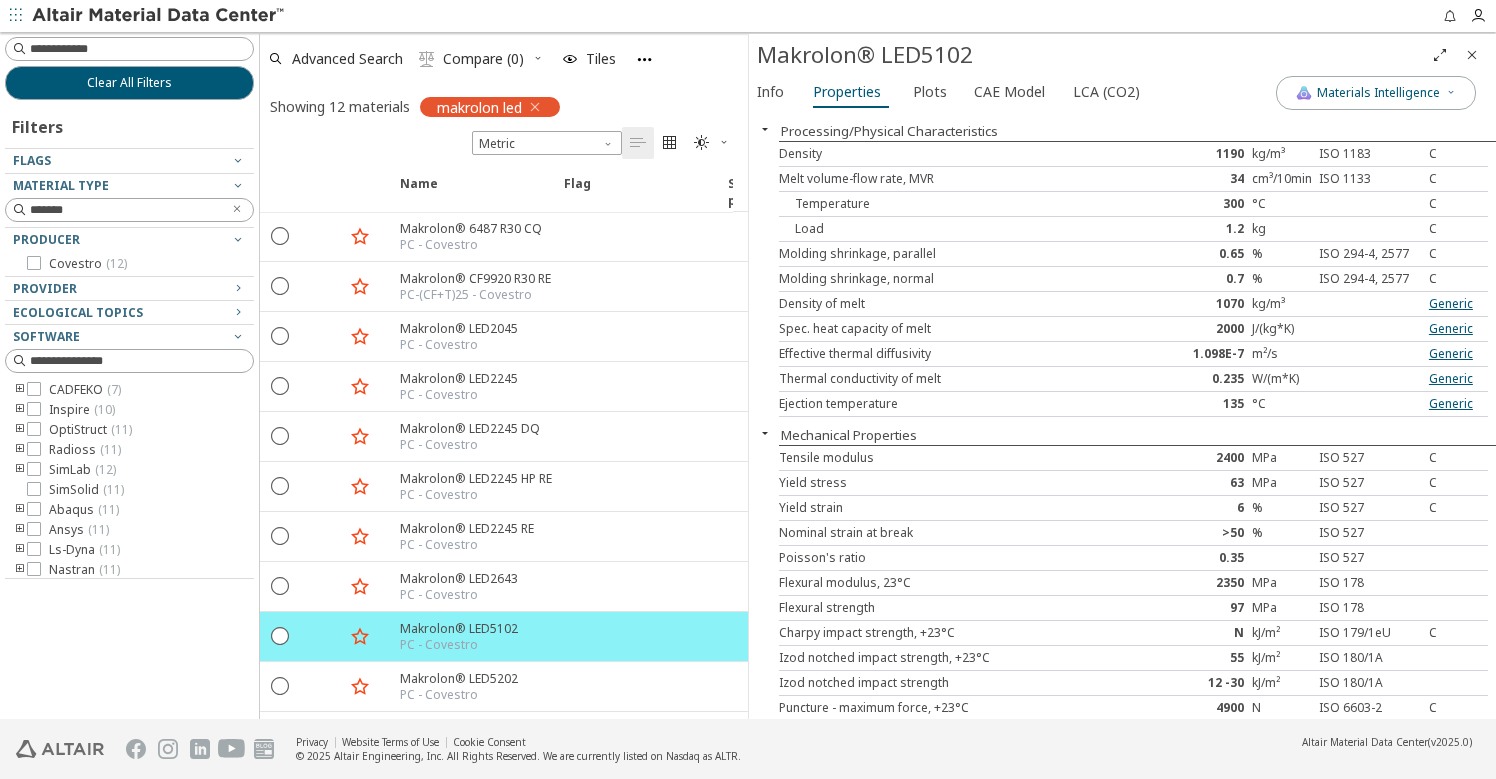 click at bounding box center (765, 129) 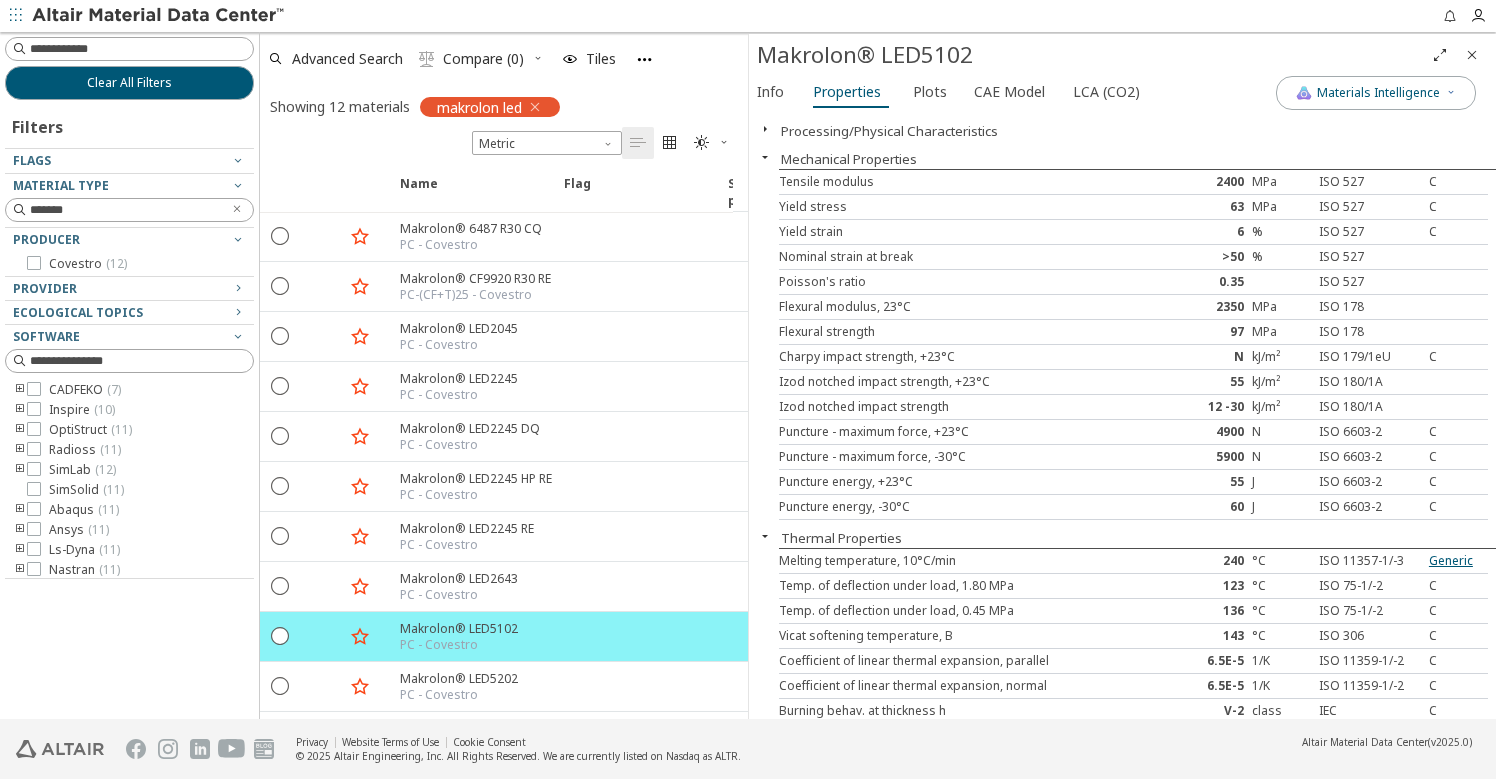 click at bounding box center [765, 157] 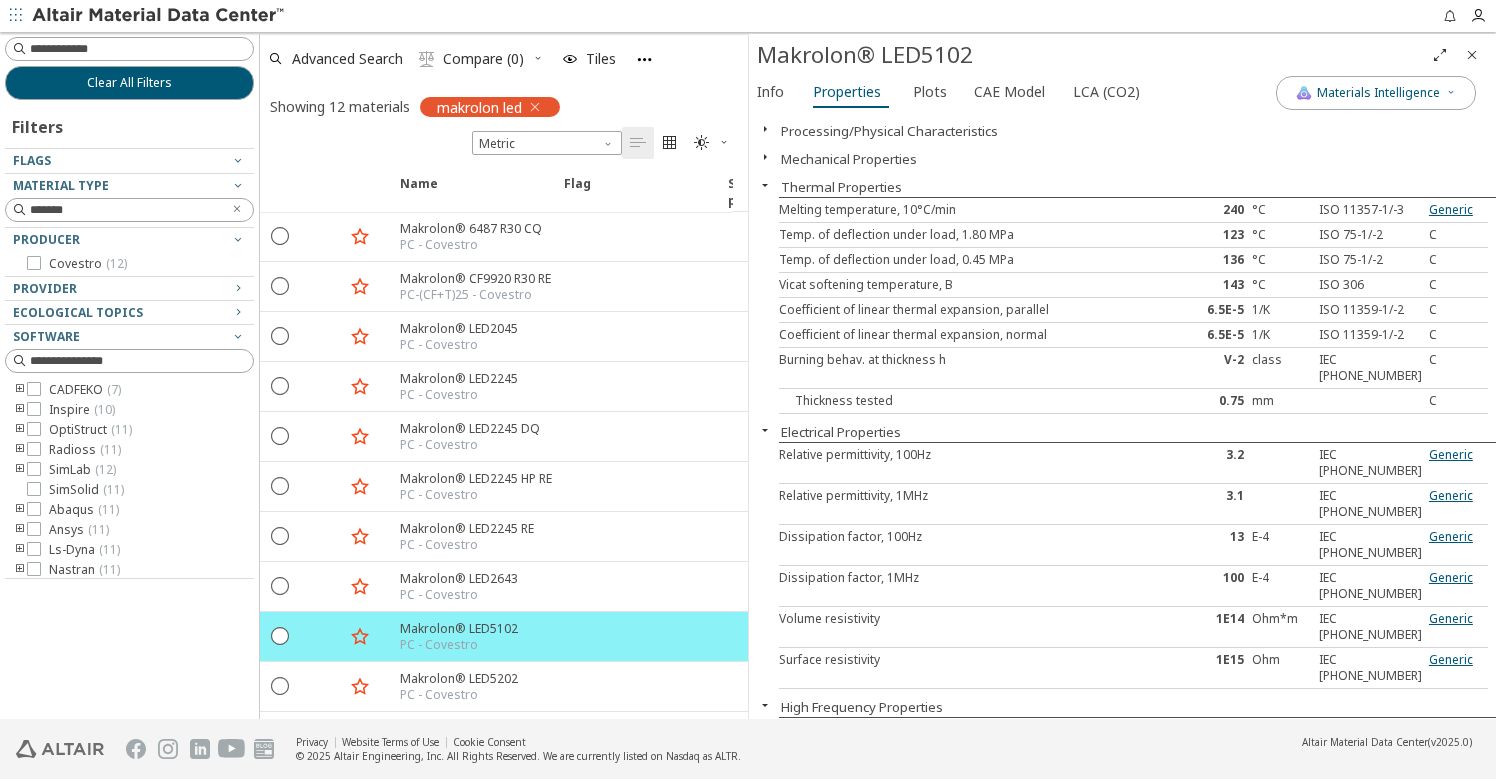 click at bounding box center [765, 185] 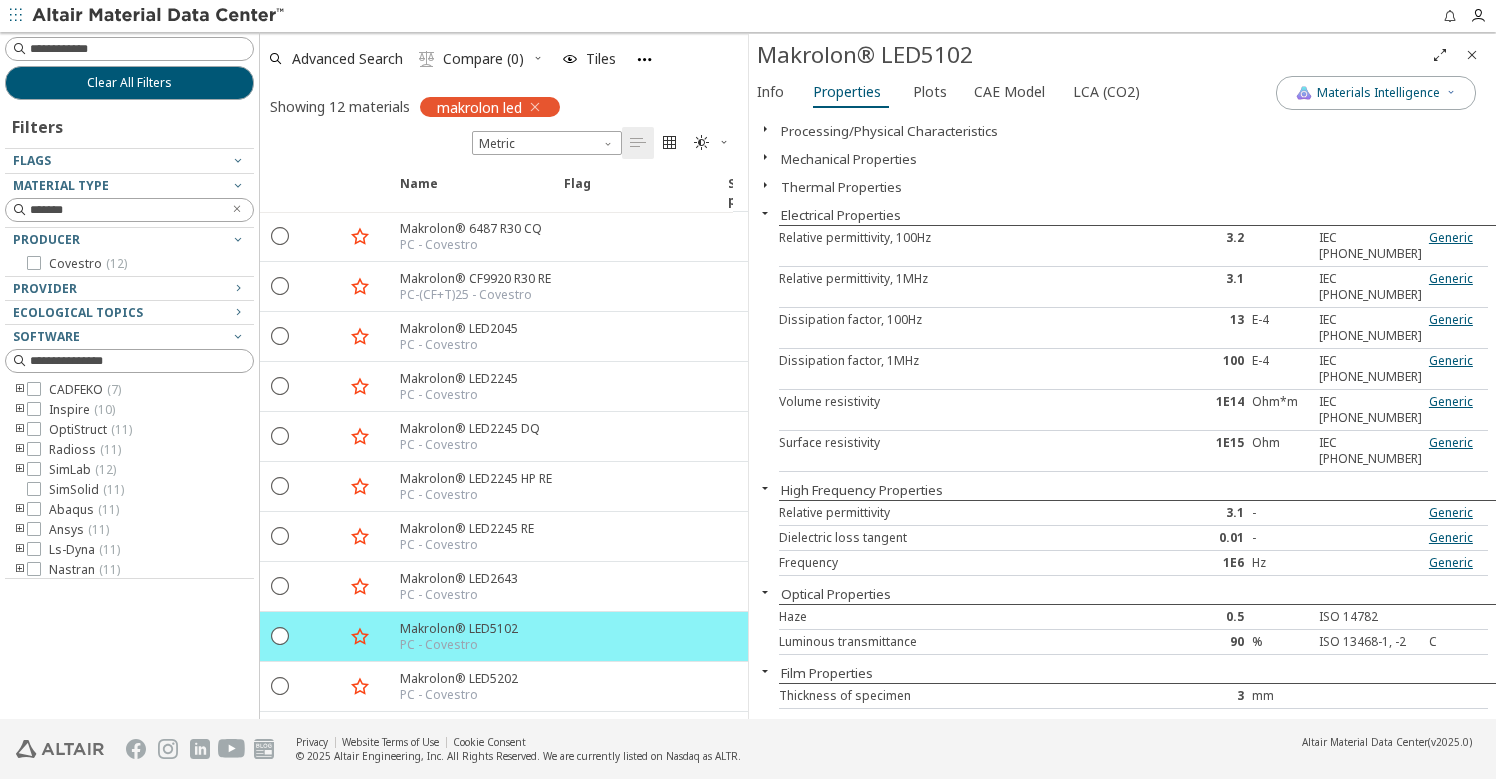 click at bounding box center [765, 213] 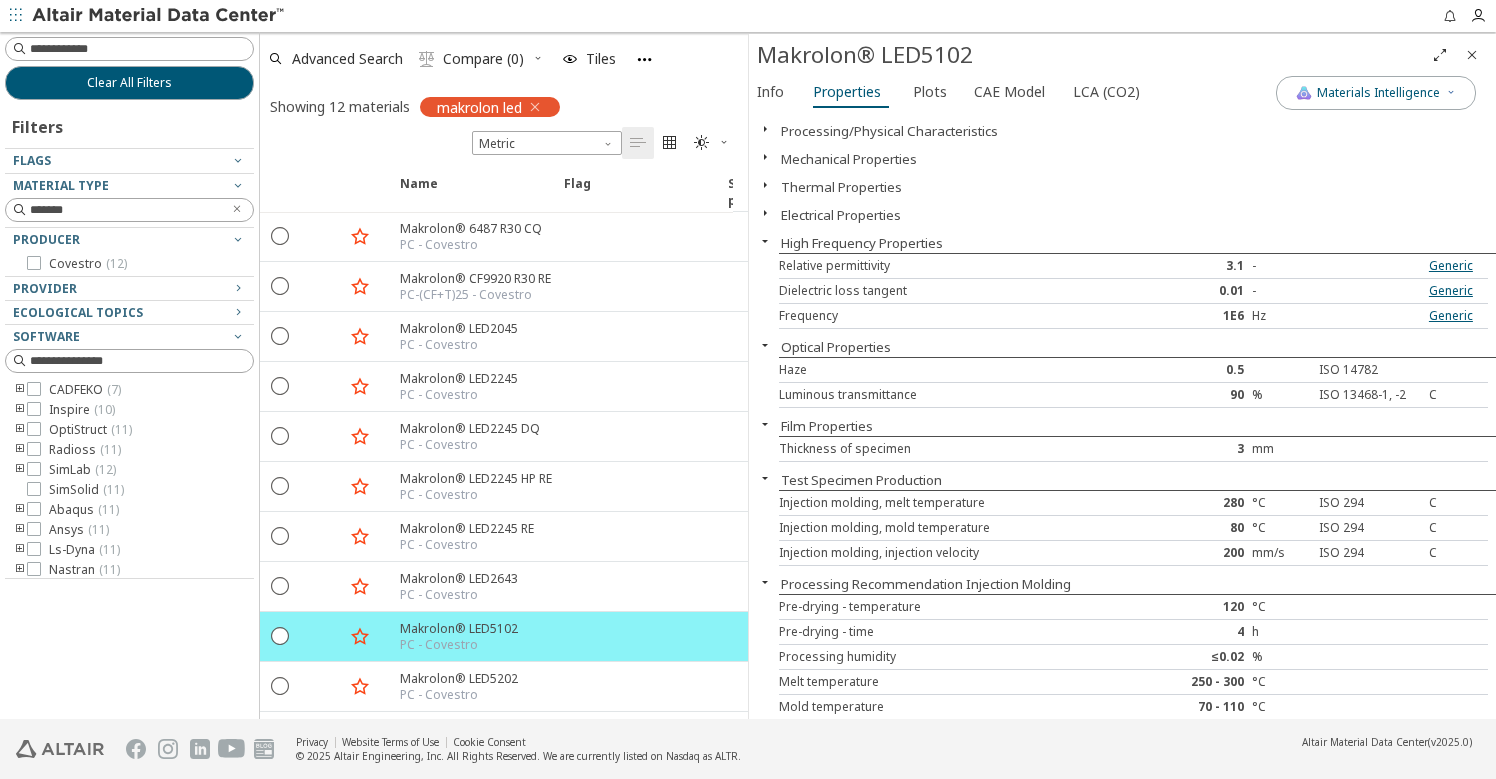 click at bounding box center [765, 241] 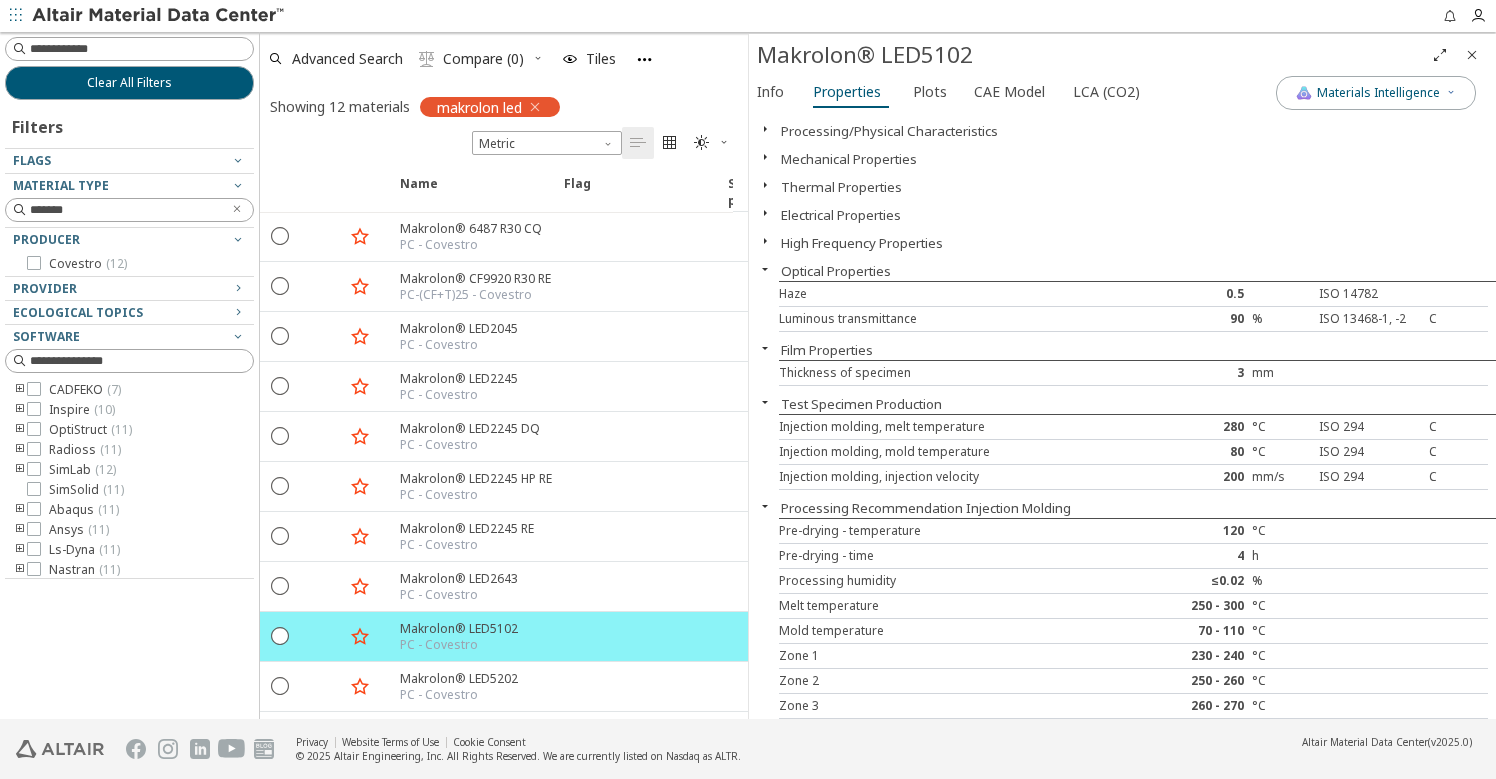 click at bounding box center (765, 269) 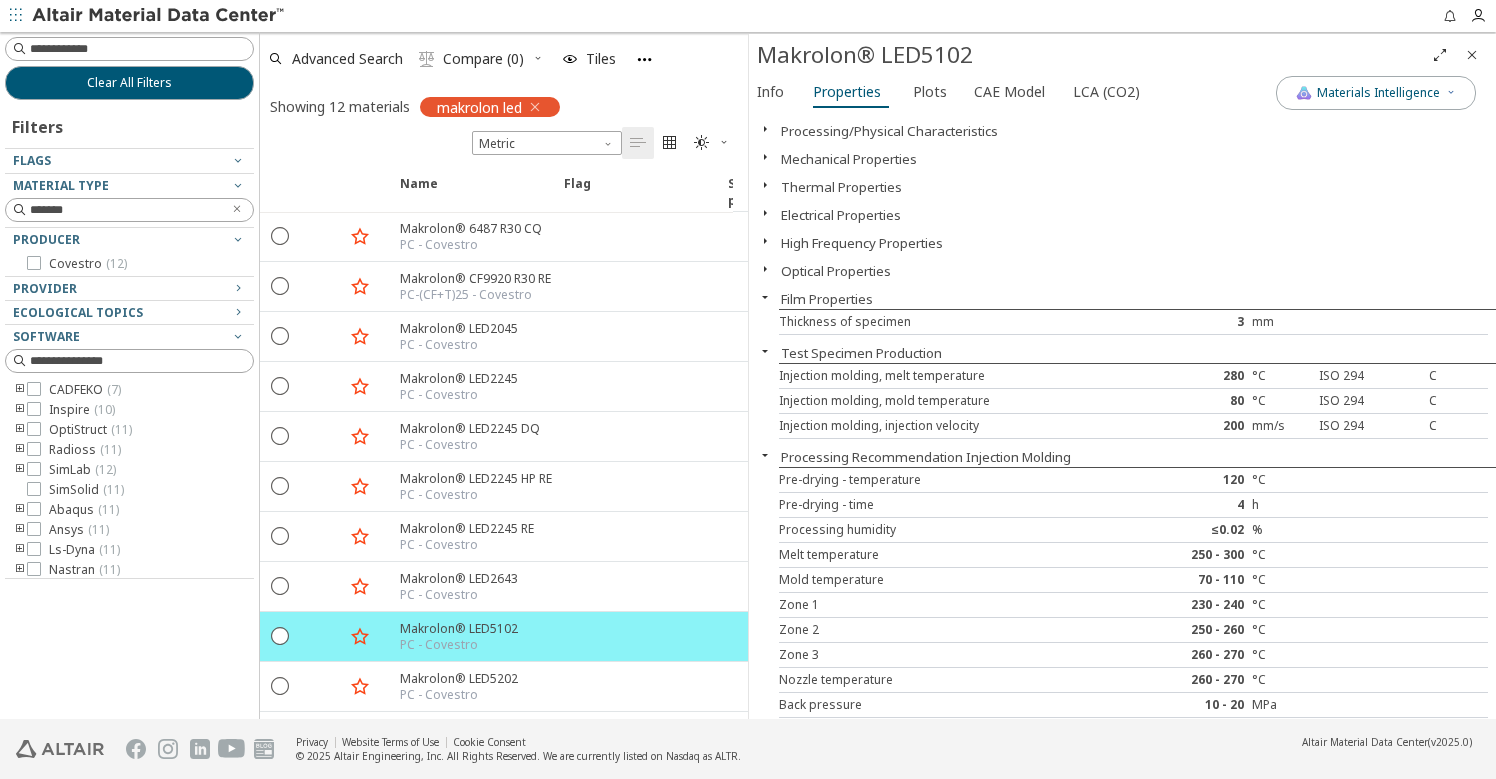 click at bounding box center [765, 297] 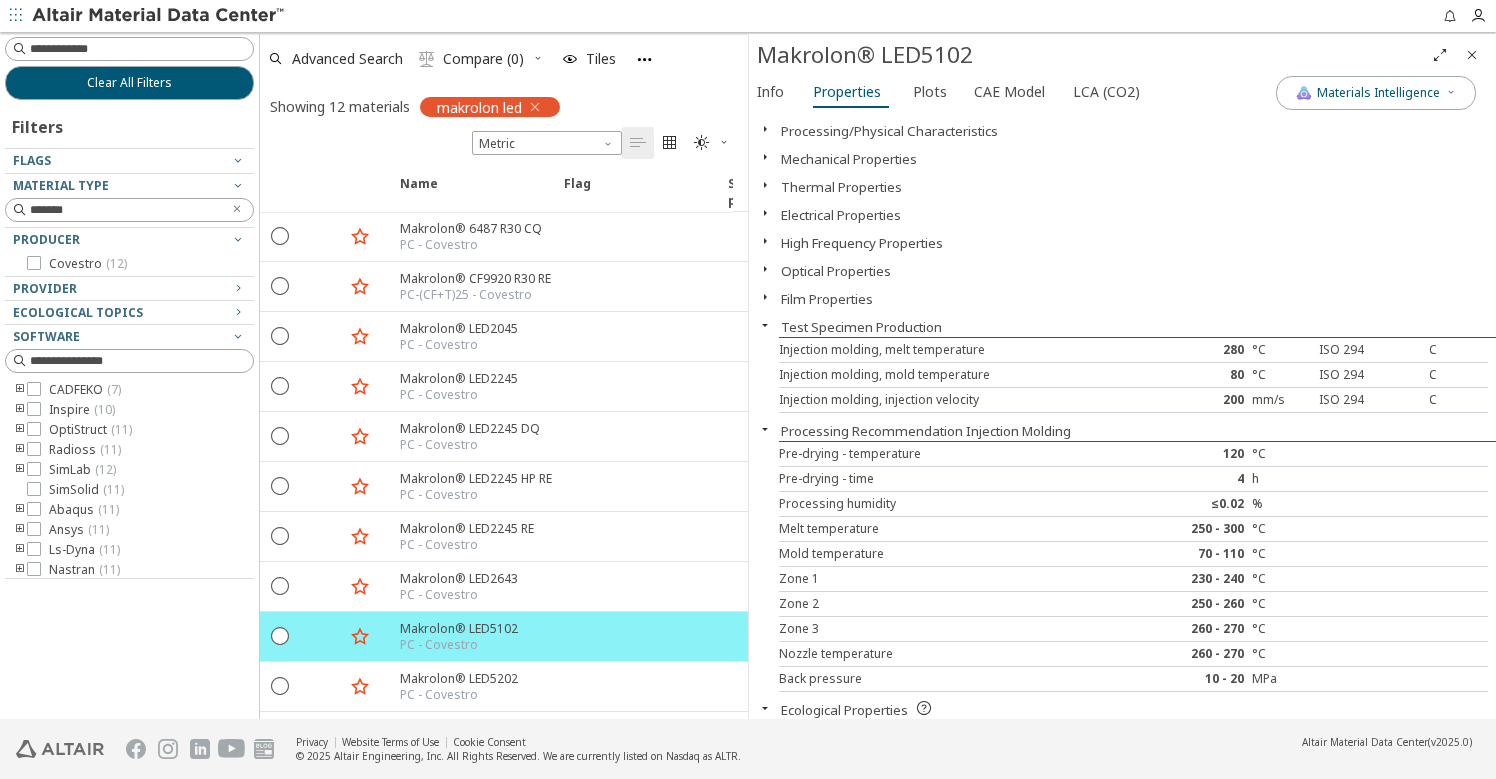 click at bounding box center (765, 325) 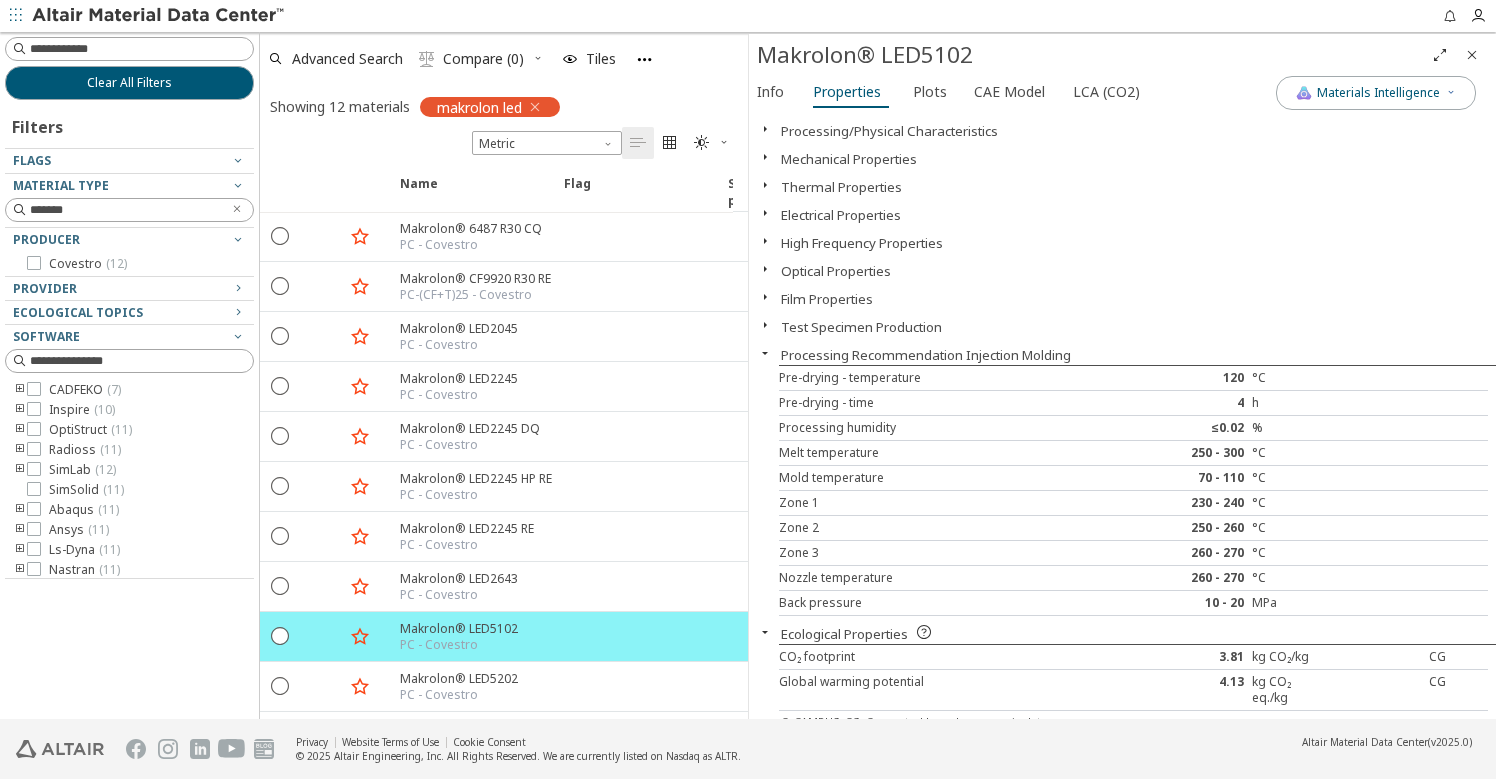 click at bounding box center [765, 353] 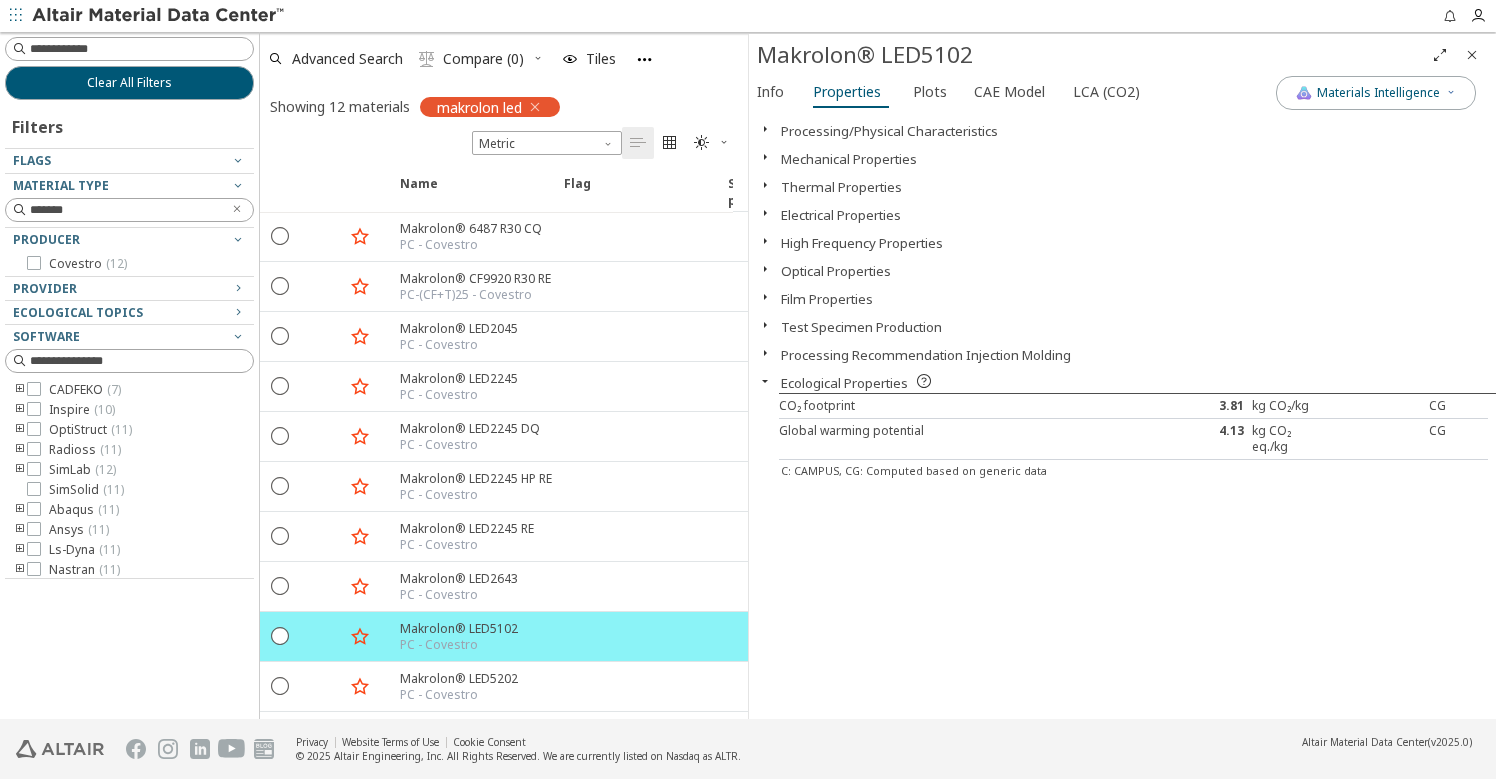 click at bounding box center (765, 381) 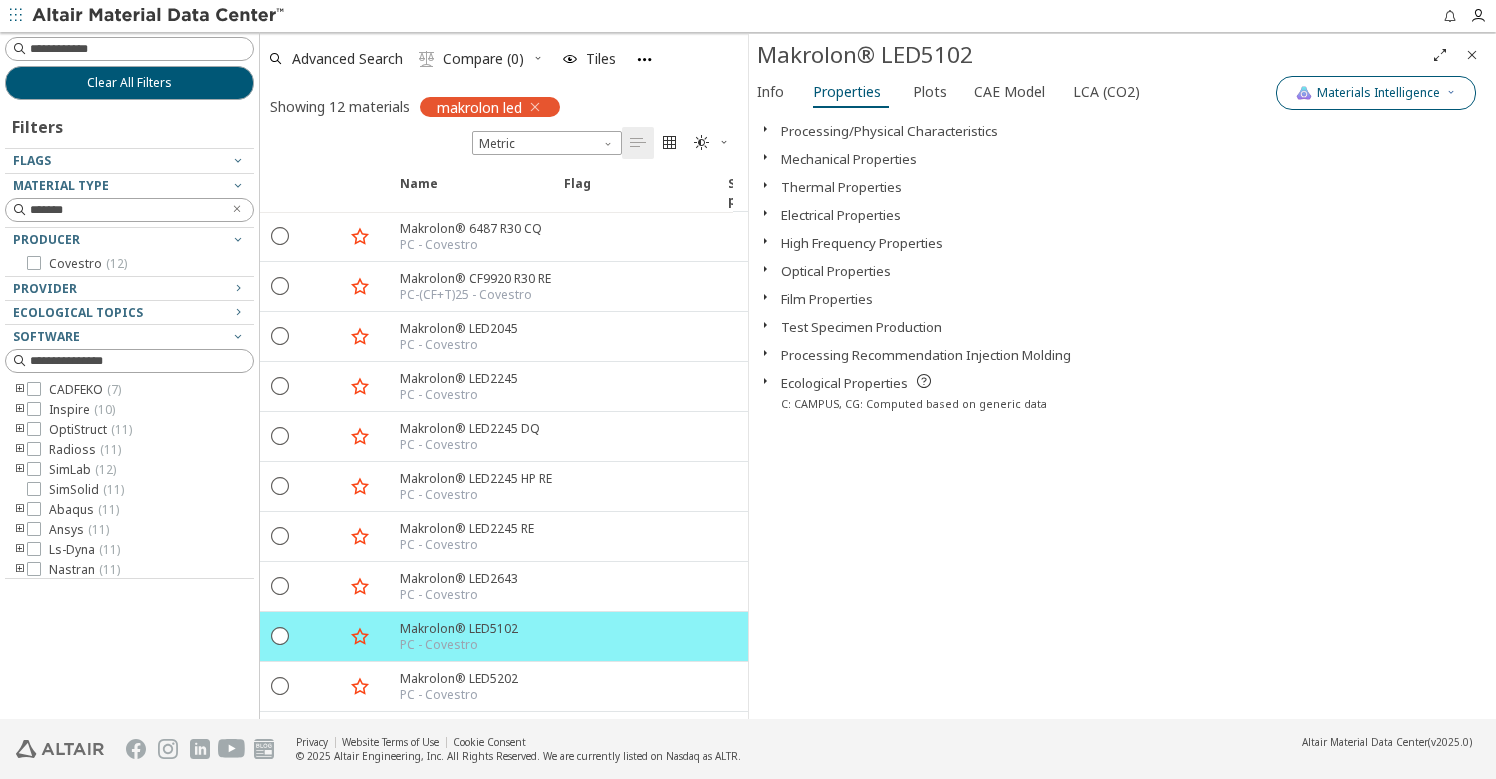 click on "Materials Intelligence" at bounding box center [1378, 93] 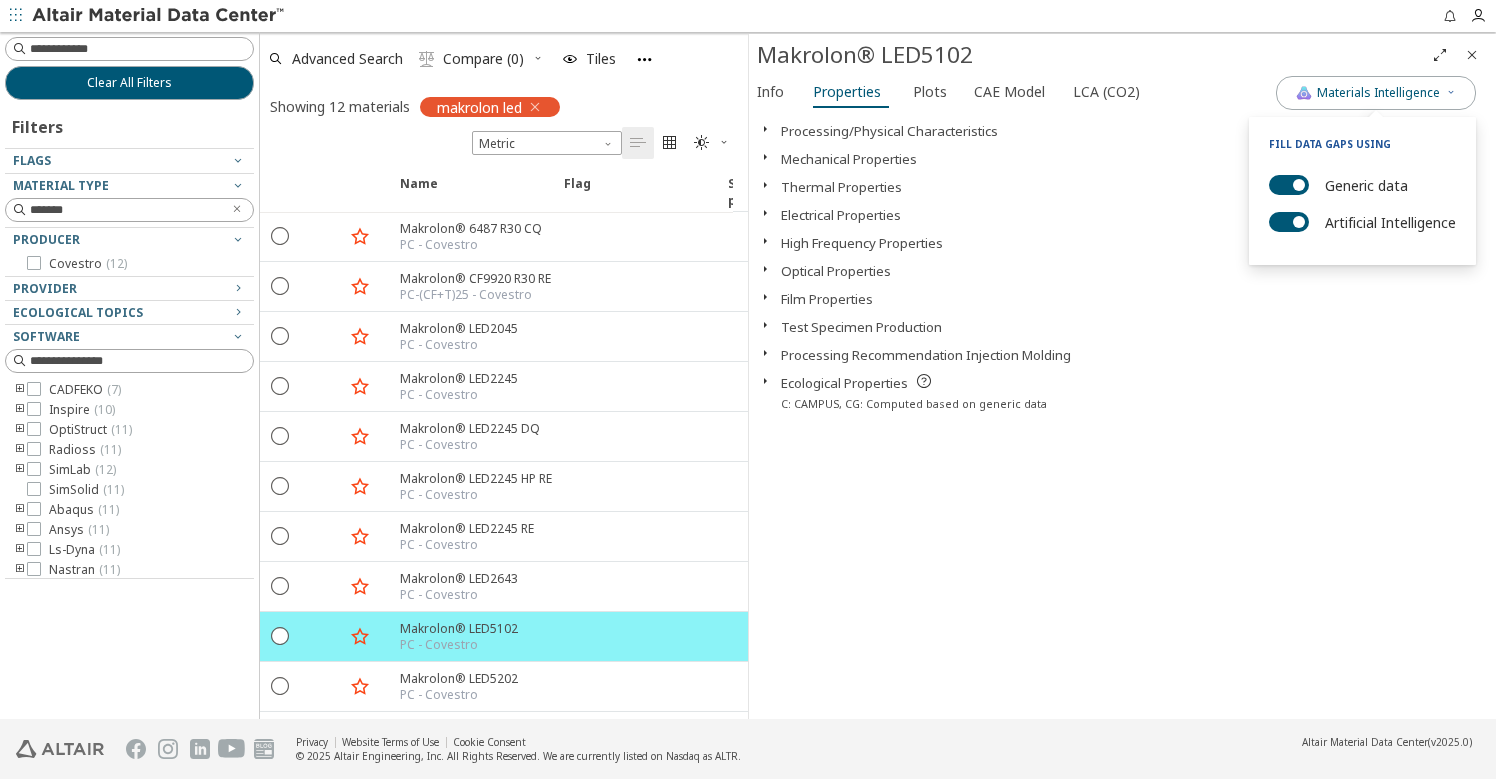 click on "Makrolon® LED5102" at bounding box center [1122, 55] 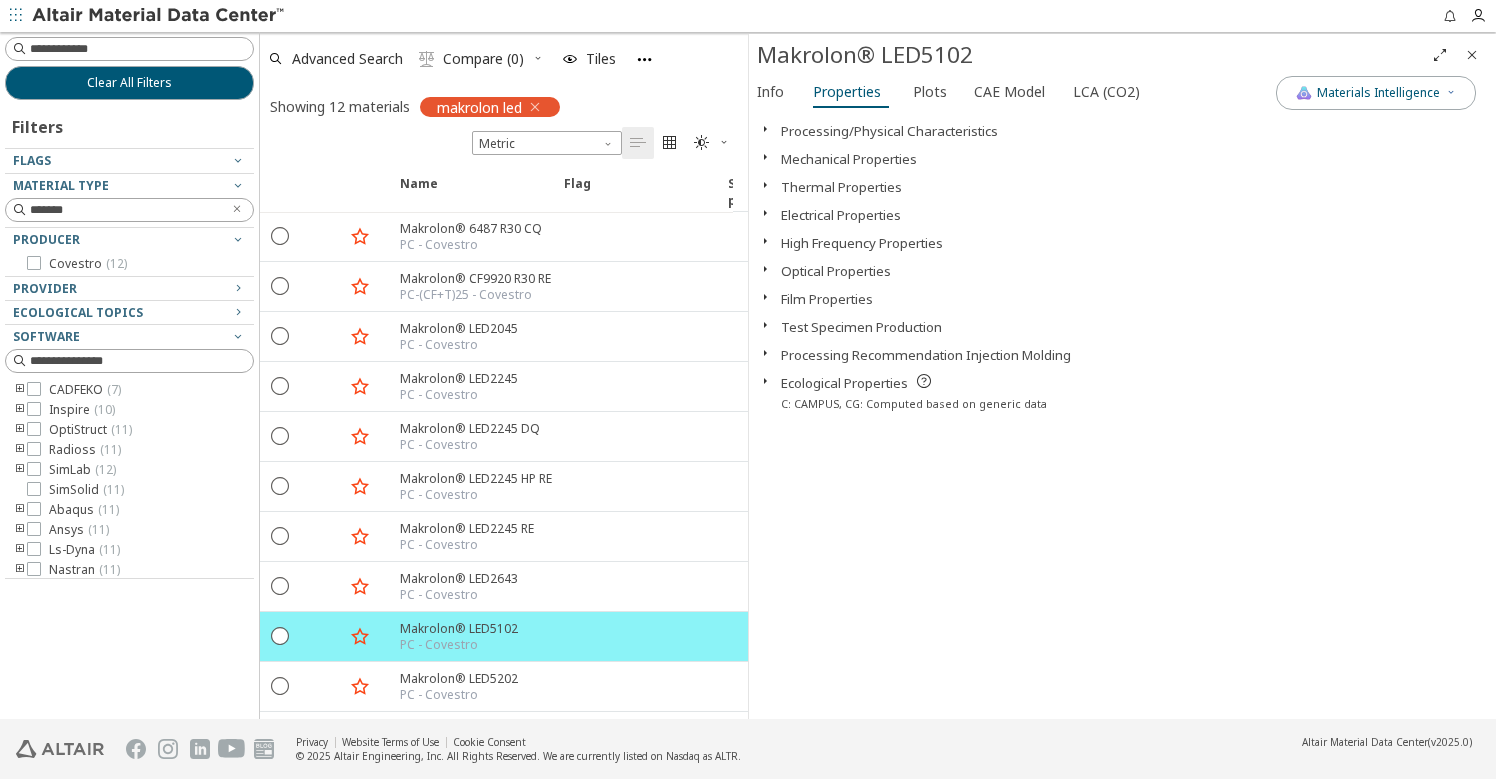 click at bounding box center (765, 129) 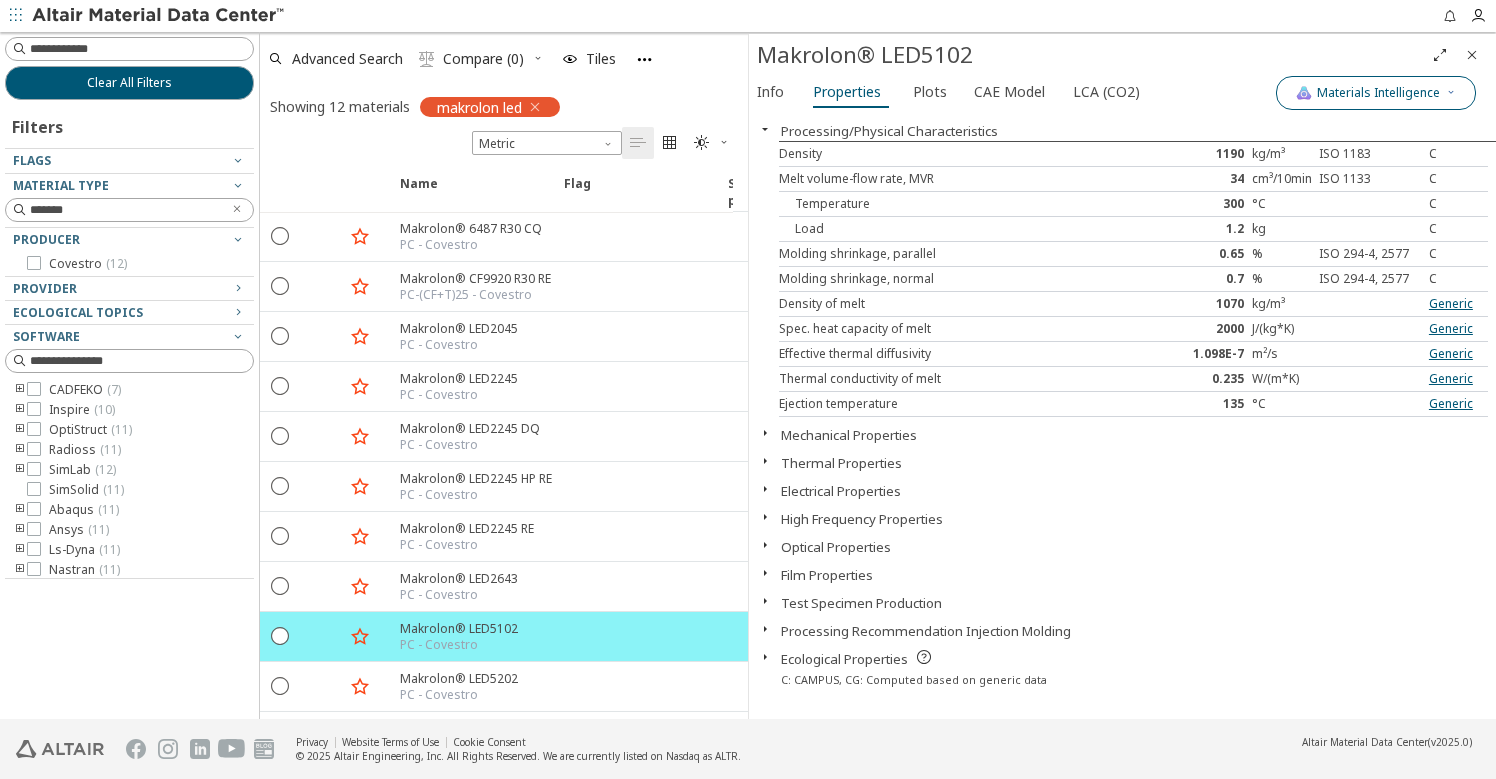 click at bounding box center [1451, 92] 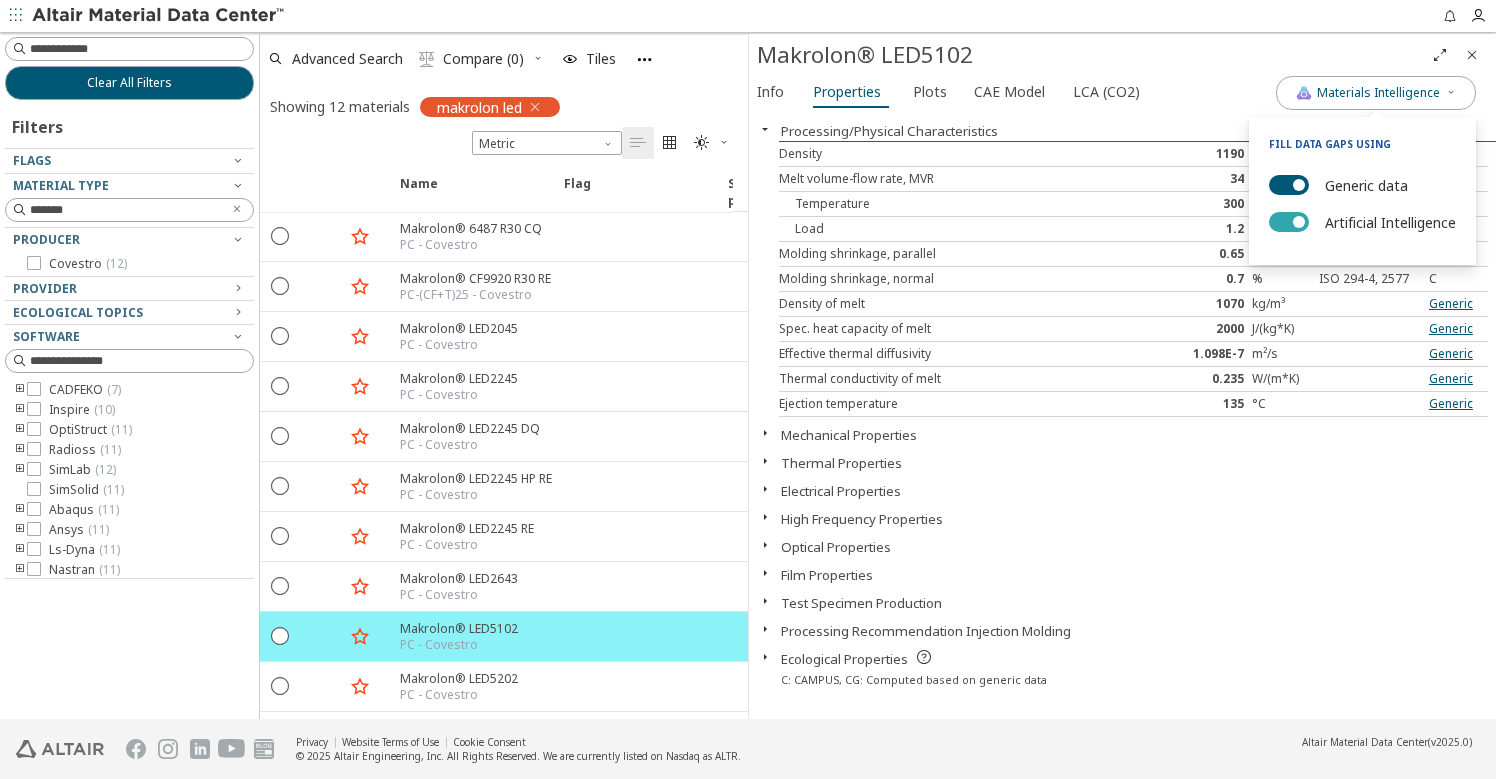 click at bounding box center (1299, 222) 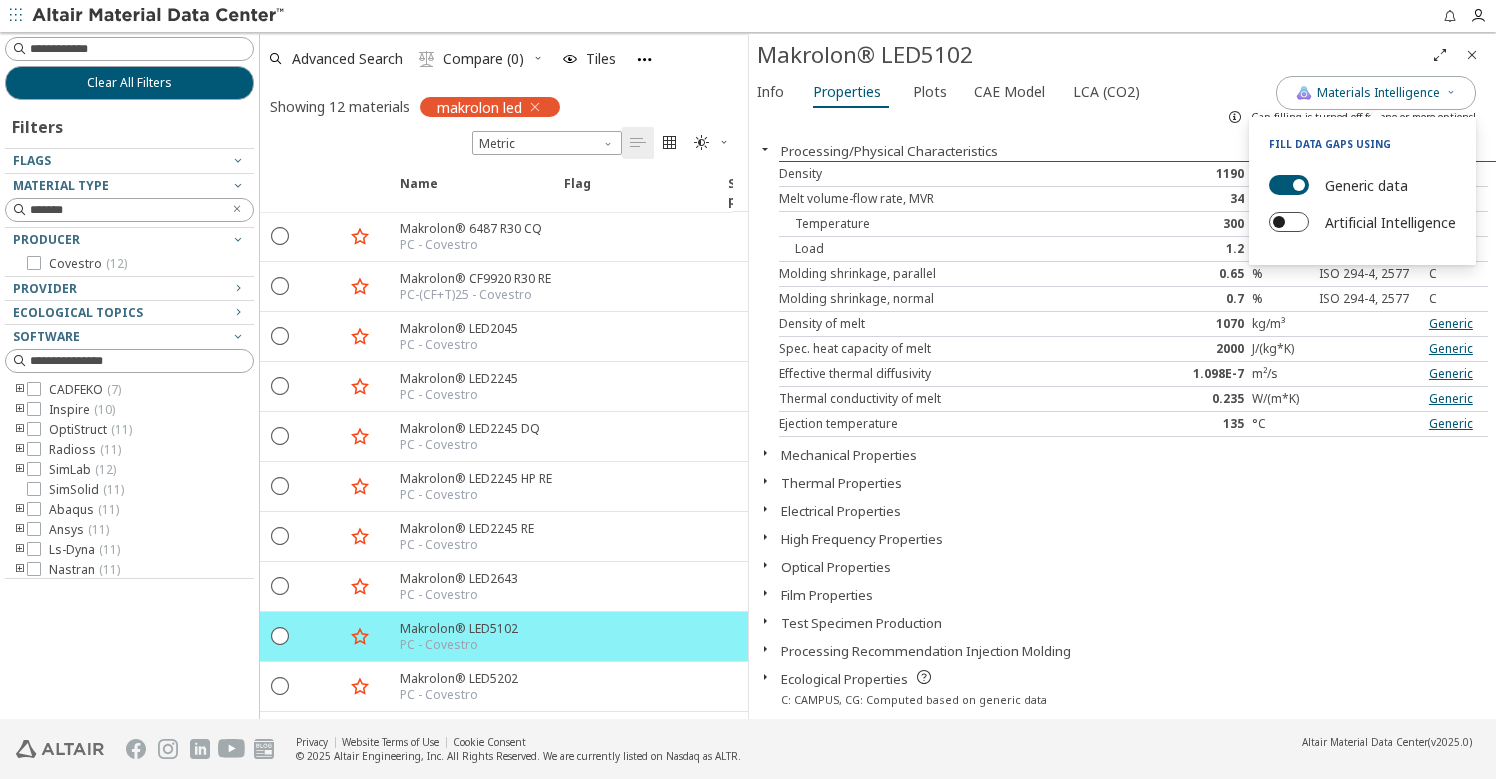 click on "Artificial Intelligence" at bounding box center [1289, 222] 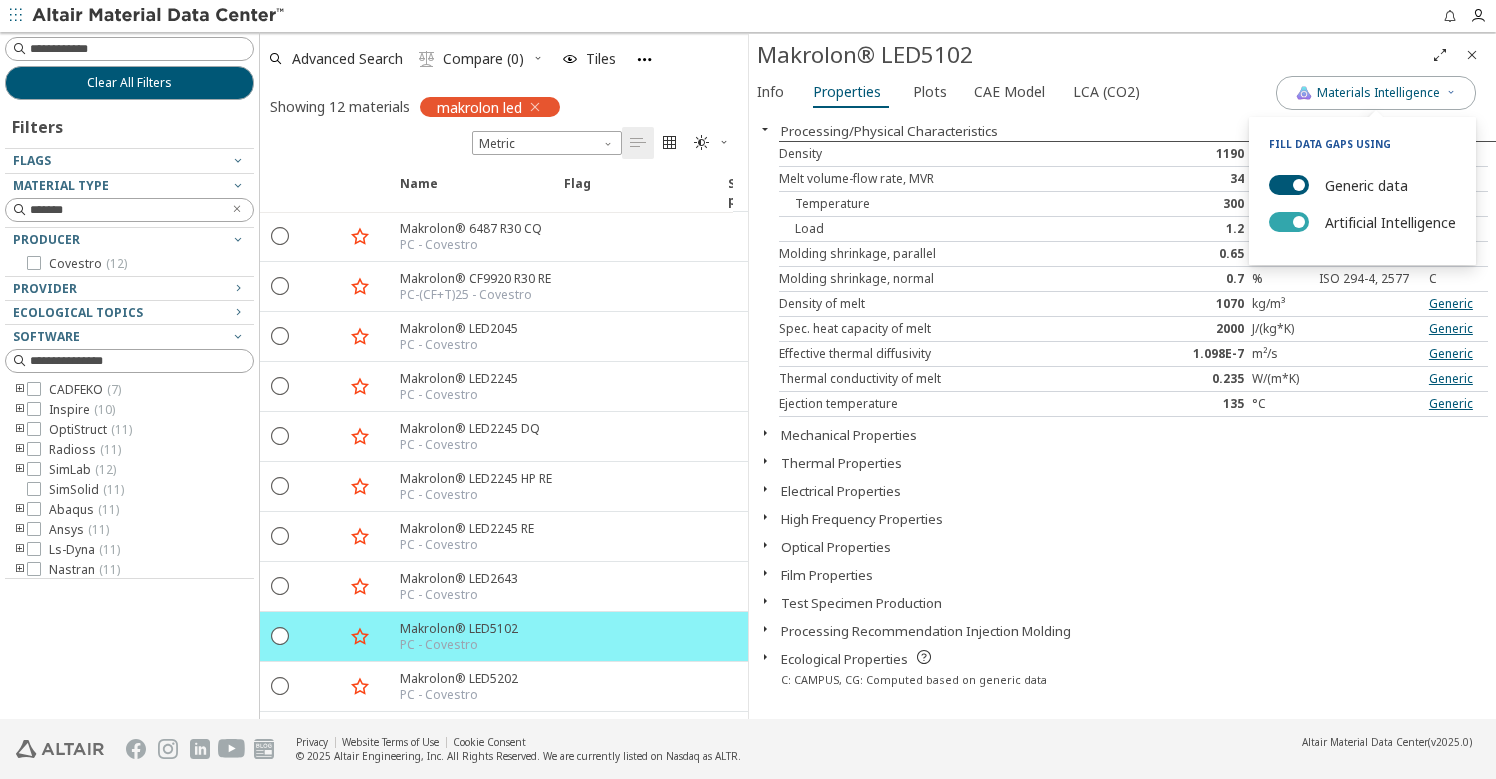 click at bounding box center (1299, 222) 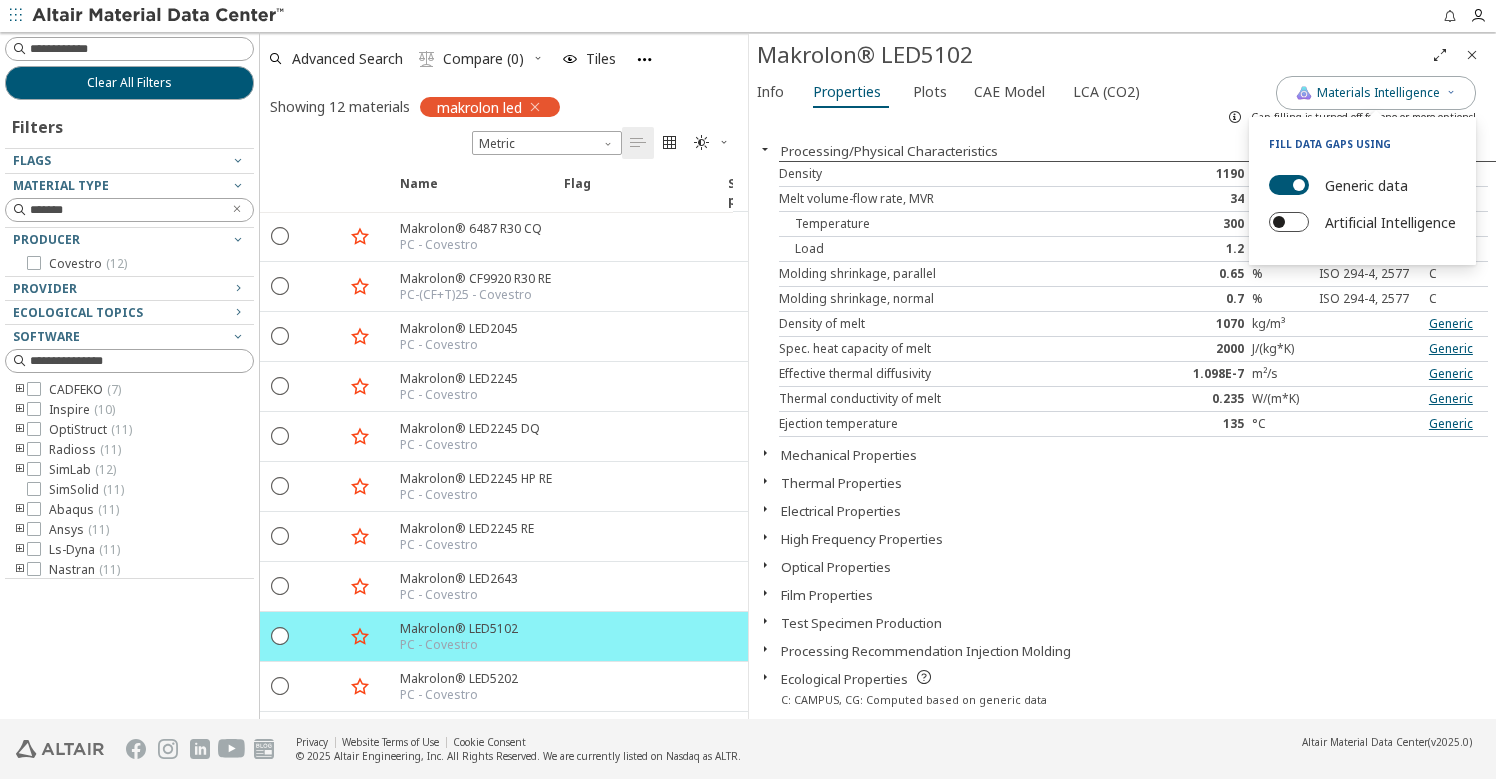 click on "Artificial Intelligence" at bounding box center (1289, 222) 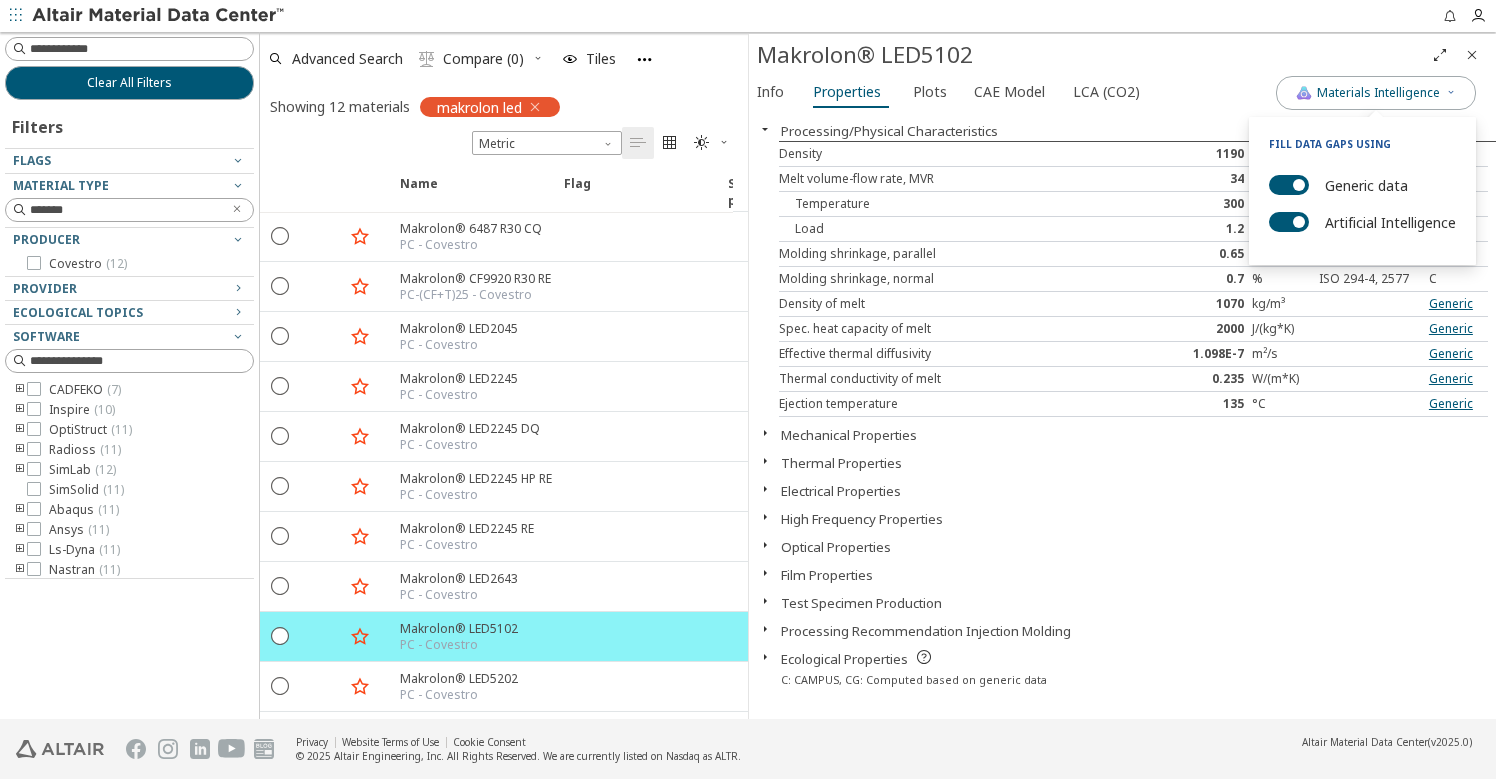 click on "Electrical Properties" at bounding box center [1122, 491] 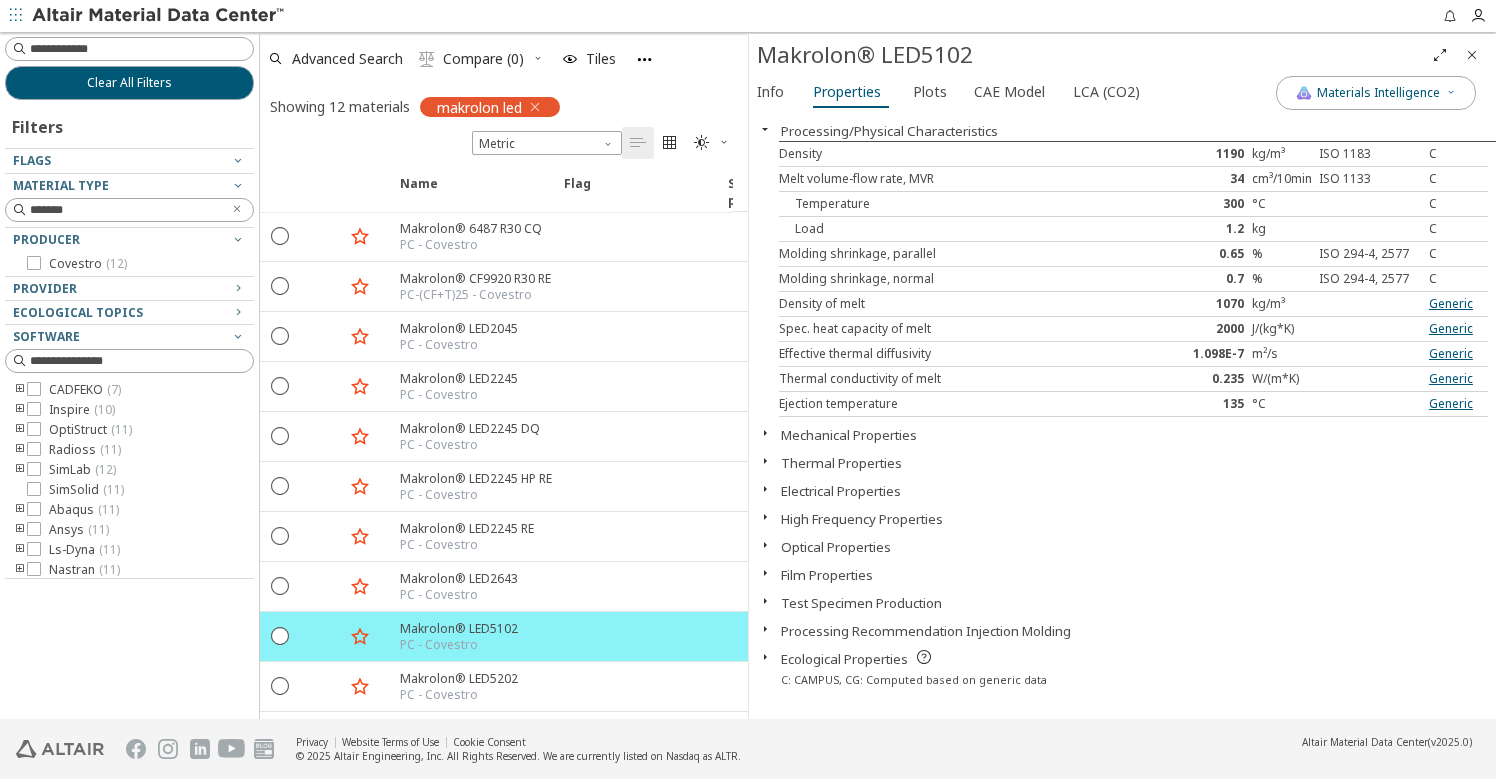 click at bounding box center [765, 433] 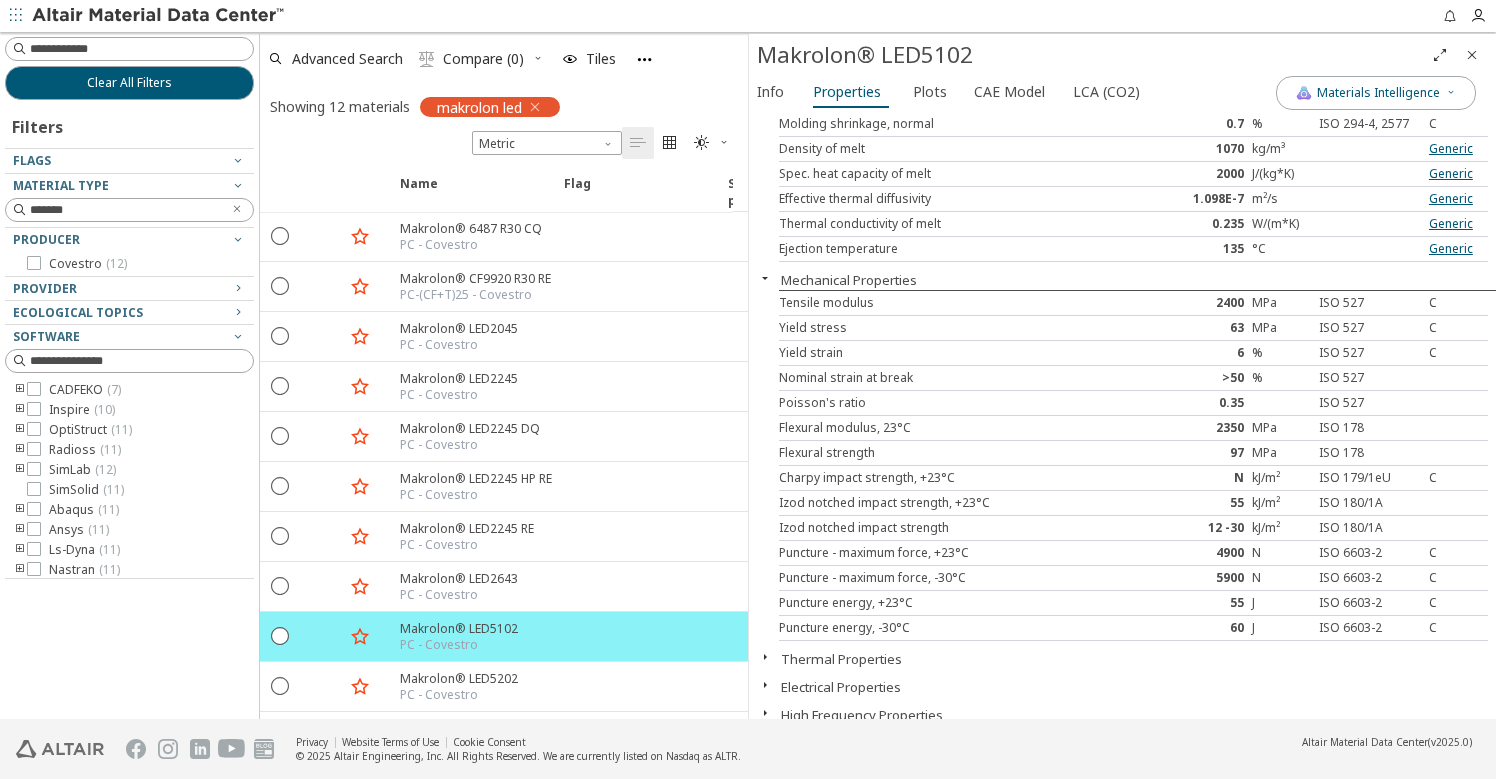 scroll, scrollTop: 0, scrollLeft: 0, axis: both 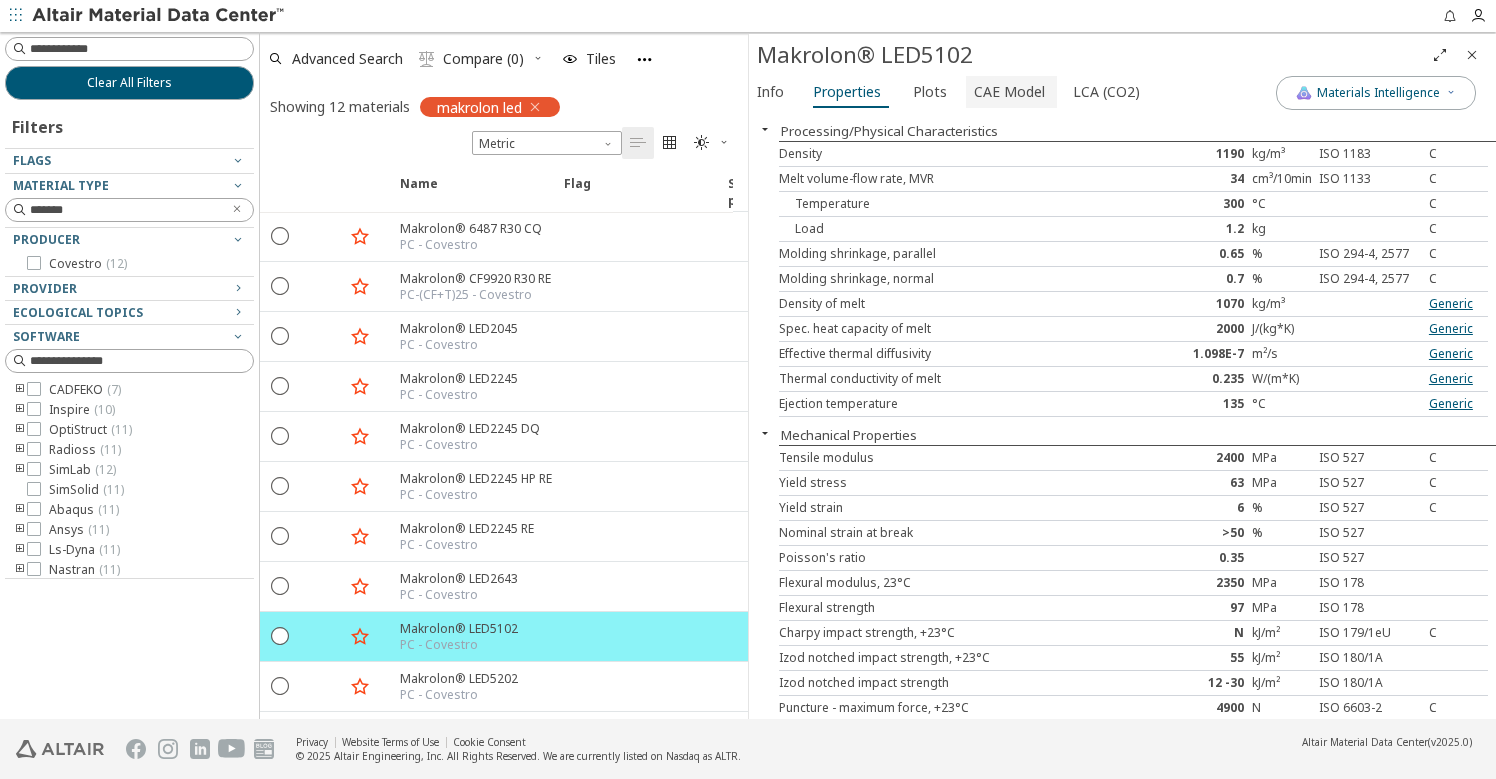 click on "CAE Model" at bounding box center [1009, 92] 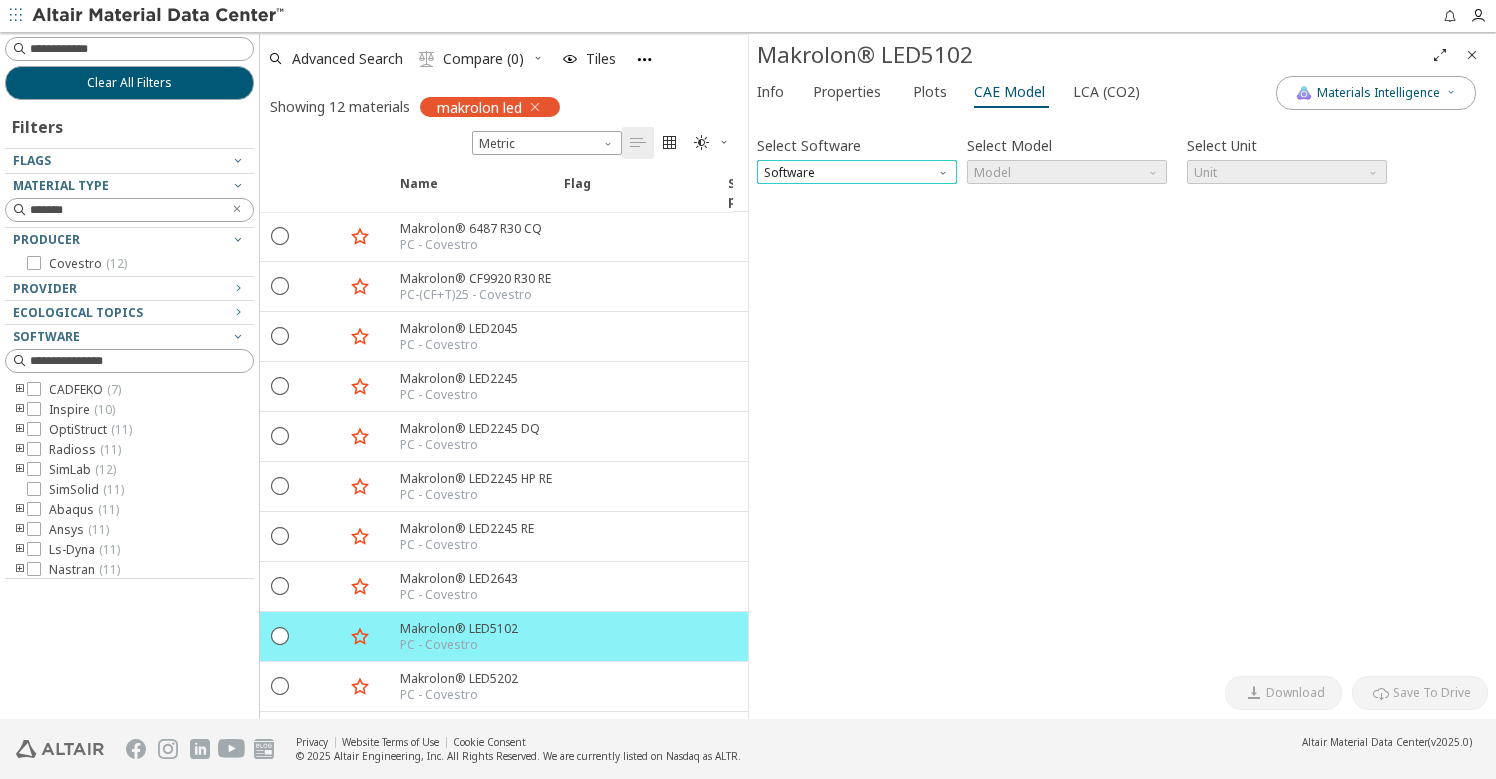 click on "Software" at bounding box center (857, 172) 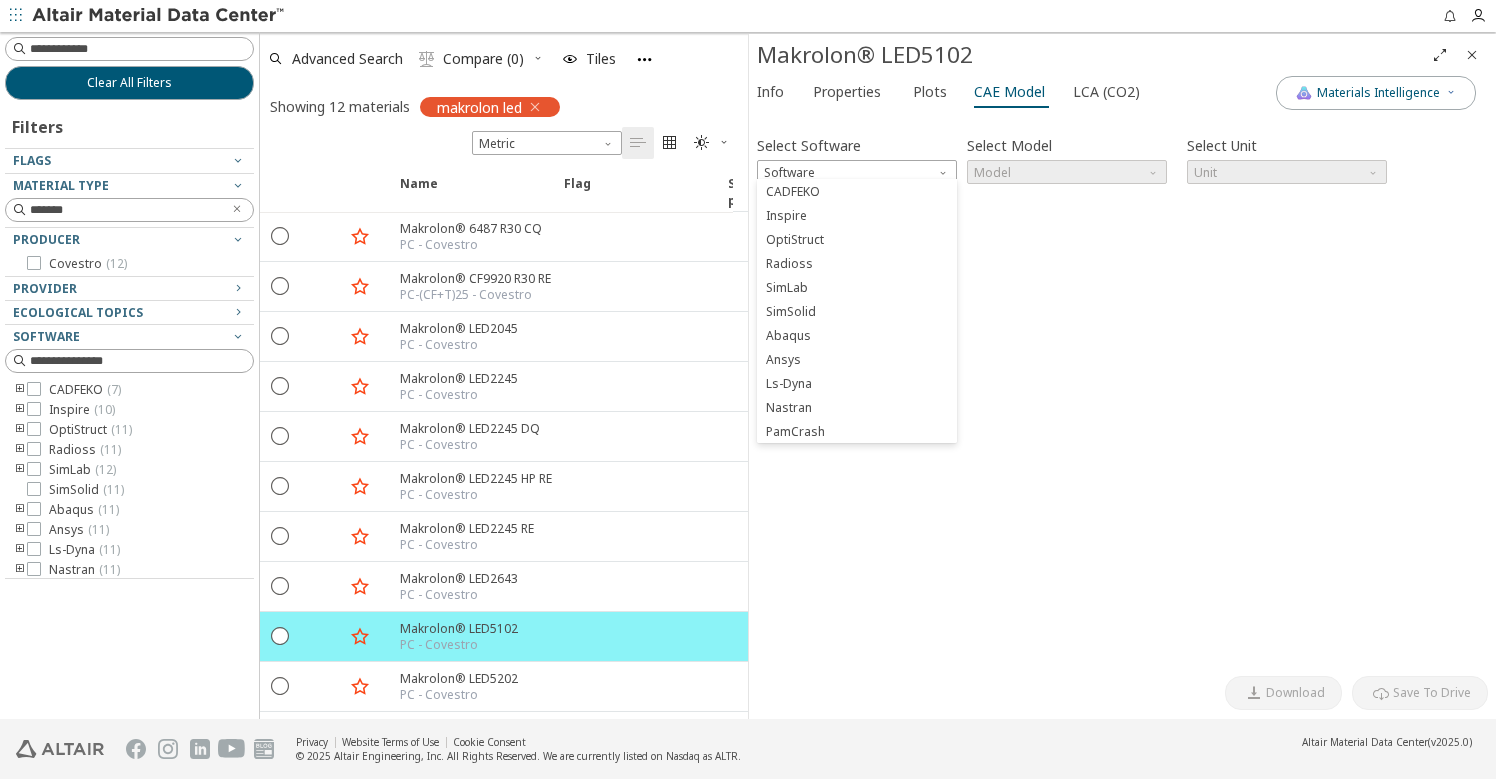 click on "Select Software Software Select Model Model Select Unit Unit Invalid data. Please check your input. [GEOGRAPHIC_DATA]" at bounding box center (1122, 393) 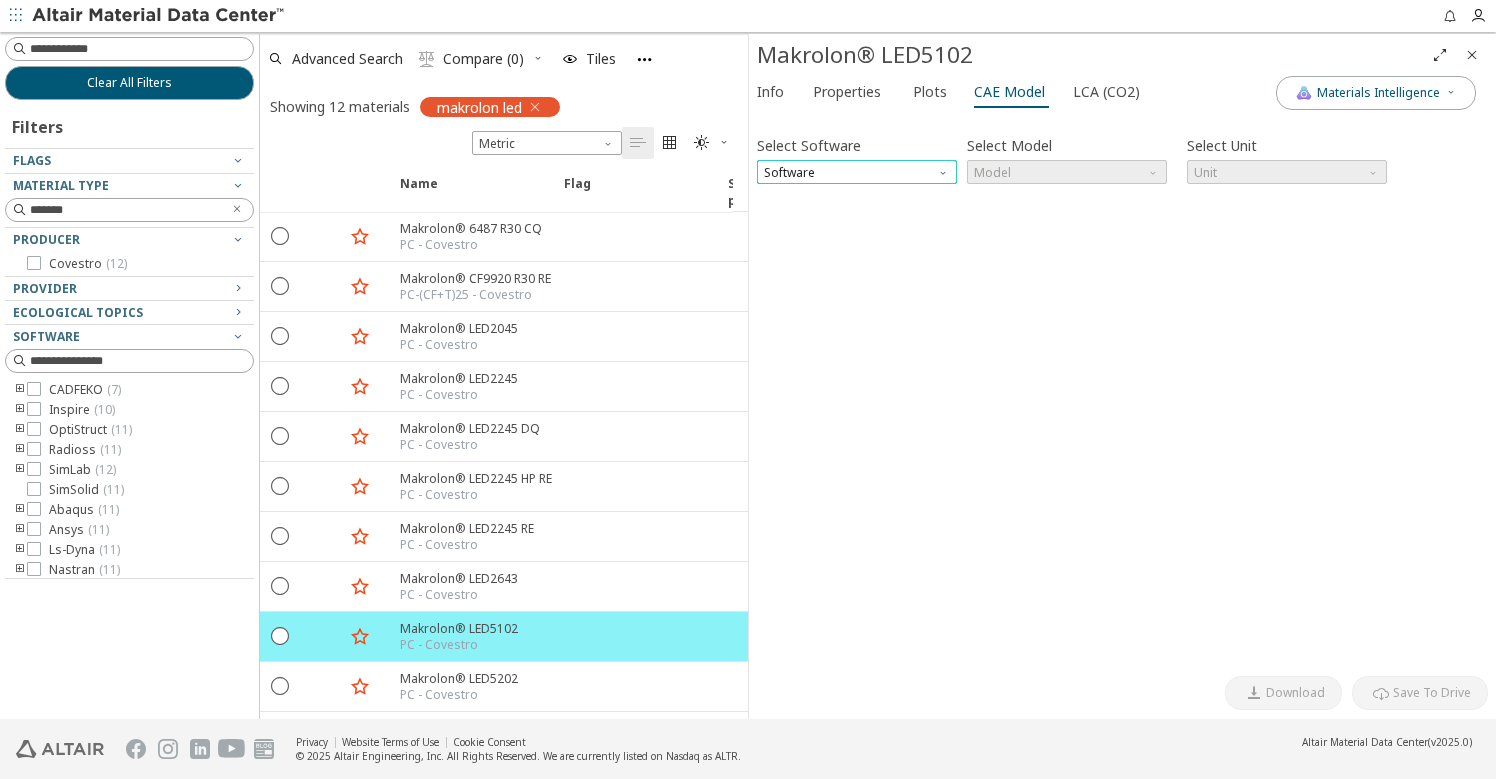 click on "Software" at bounding box center [857, 172] 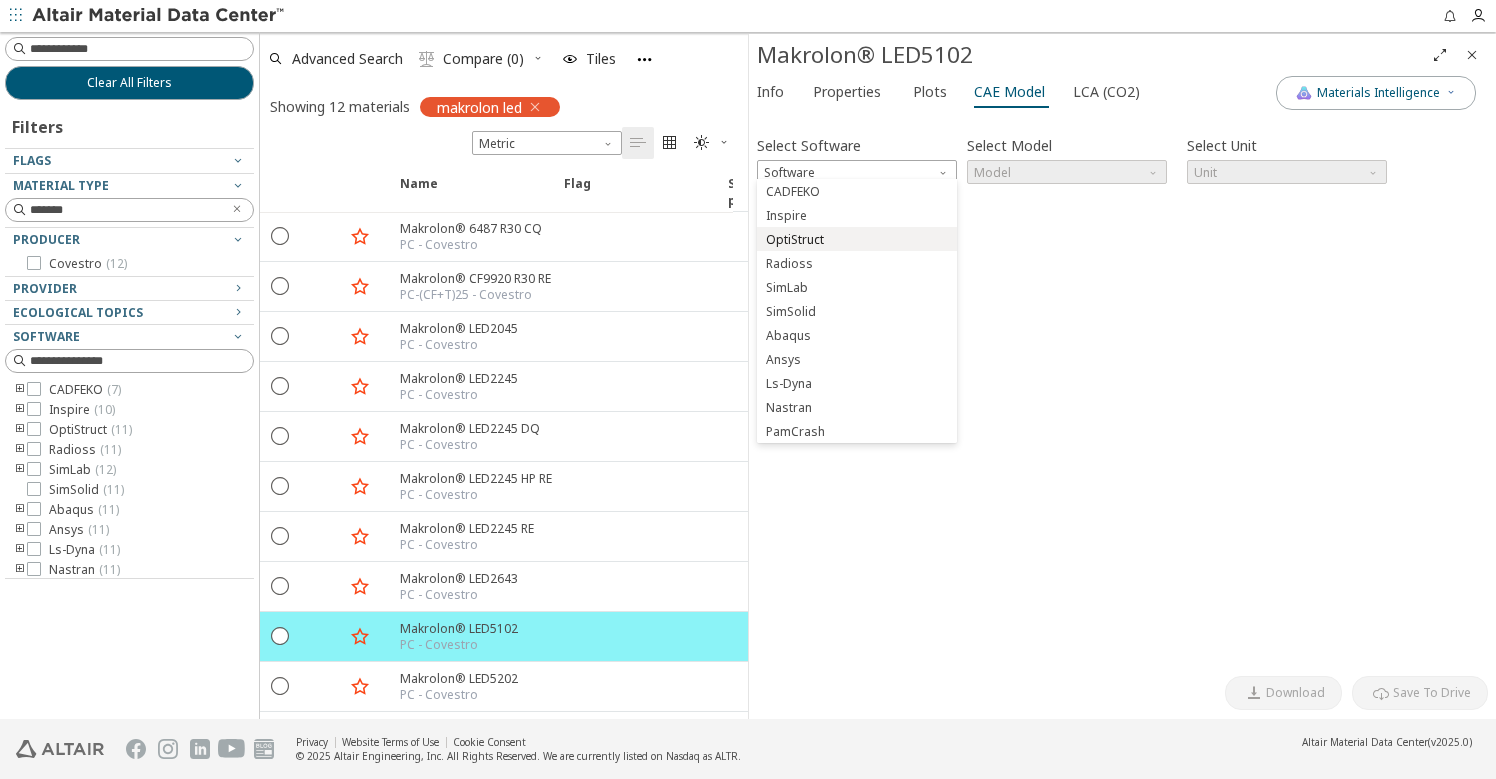 click on "OptiStruct" at bounding box center (857, 239) 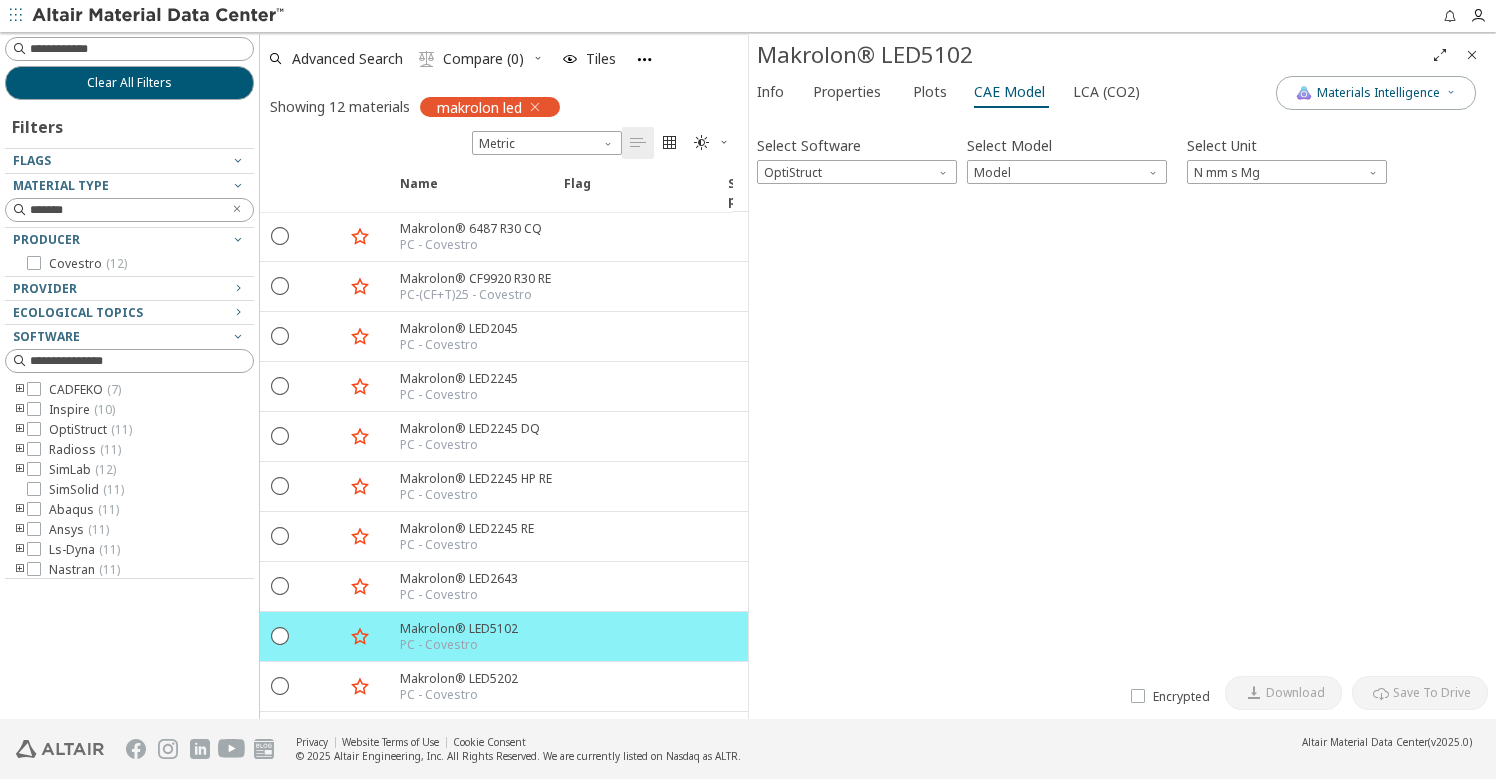 click on "Select Software OptiStruct" at bounding box center [857, 157] 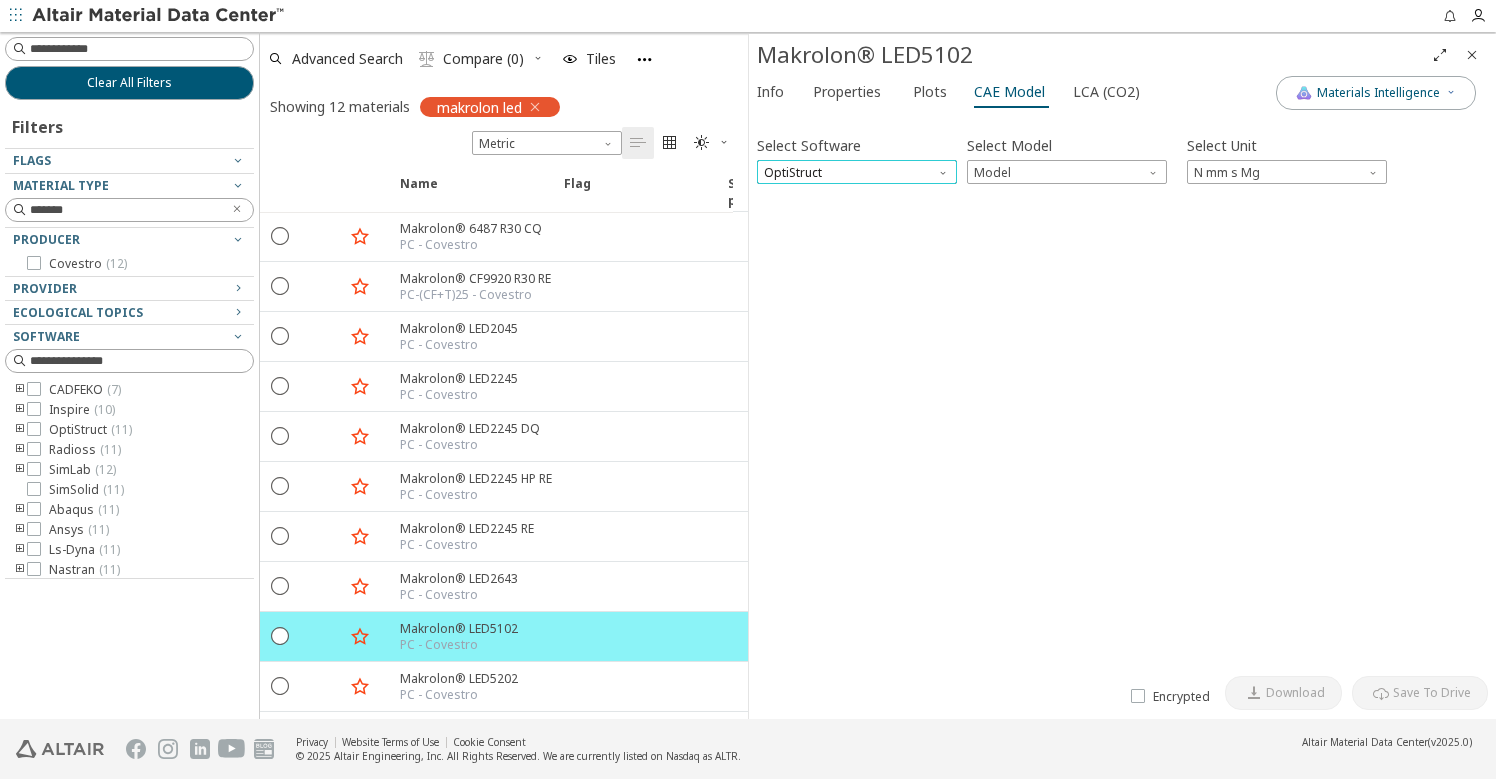click on "OptiStruct" at bounding box center [857, 172] 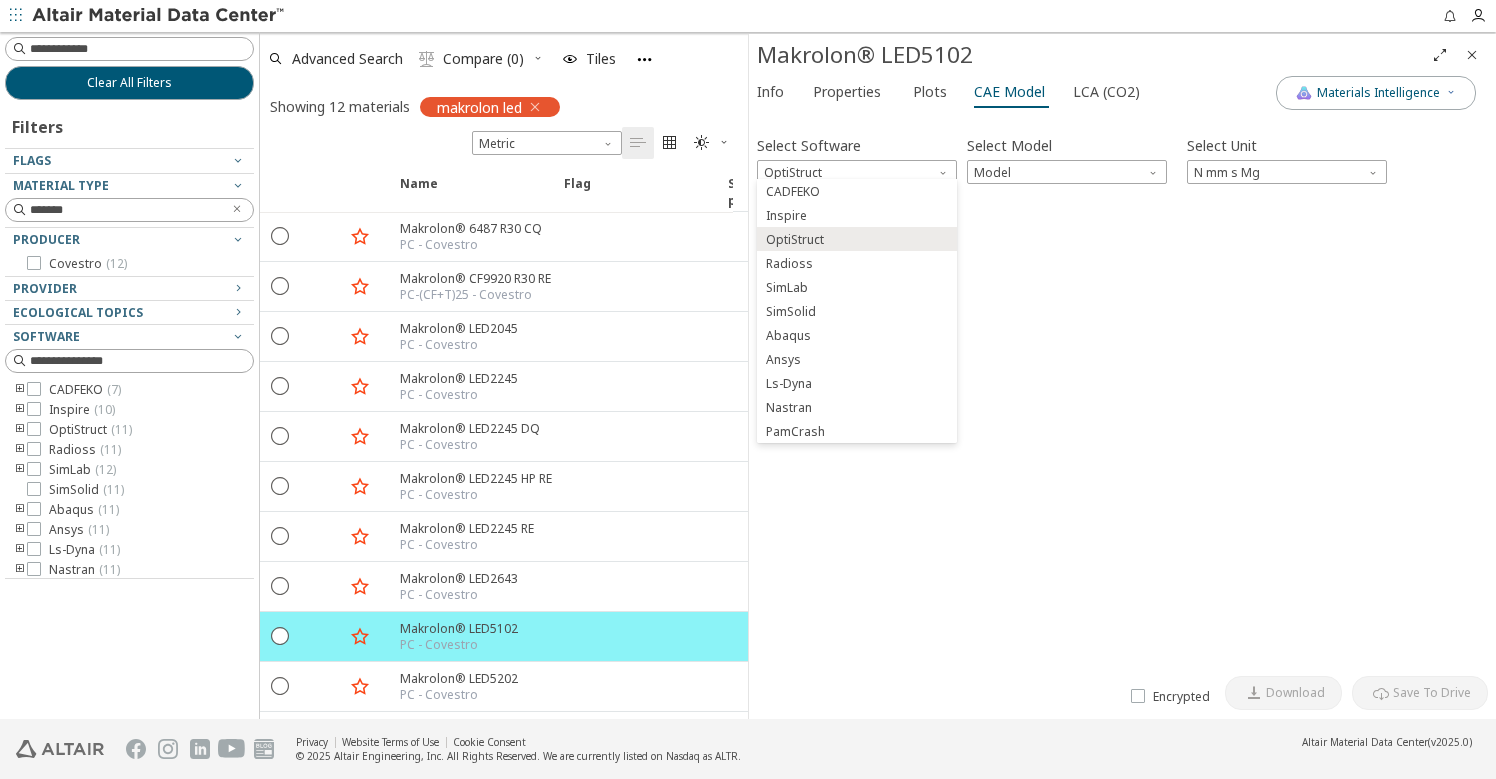 click on "Select Software OptiStruct Select Model Model Select Unit N mm s Mg Invalid data. Please check your input. [GEOGRAPHIC_DATA]" at bounding box center (1122, 393) 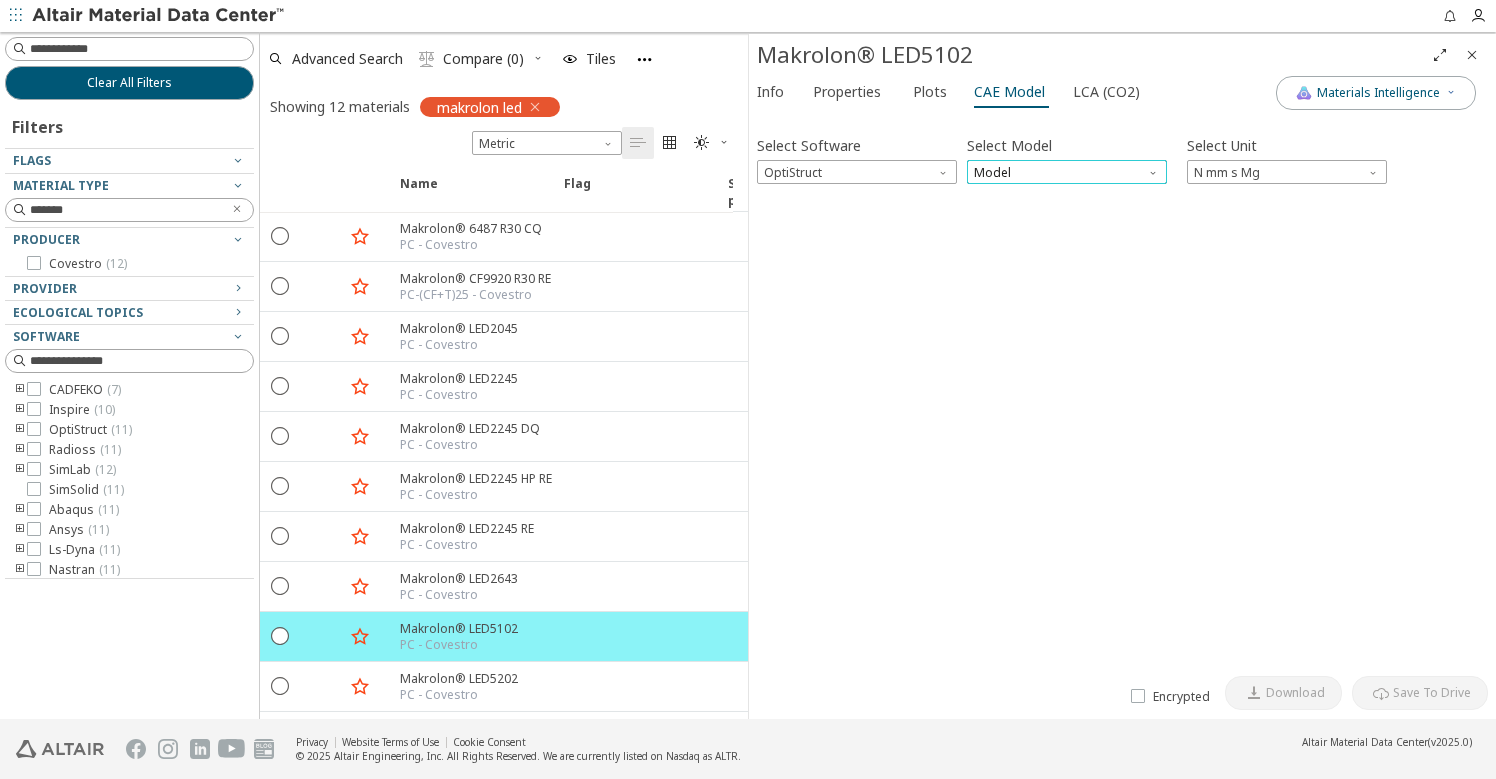 click on "Model" at bounding box center [1067, 172] 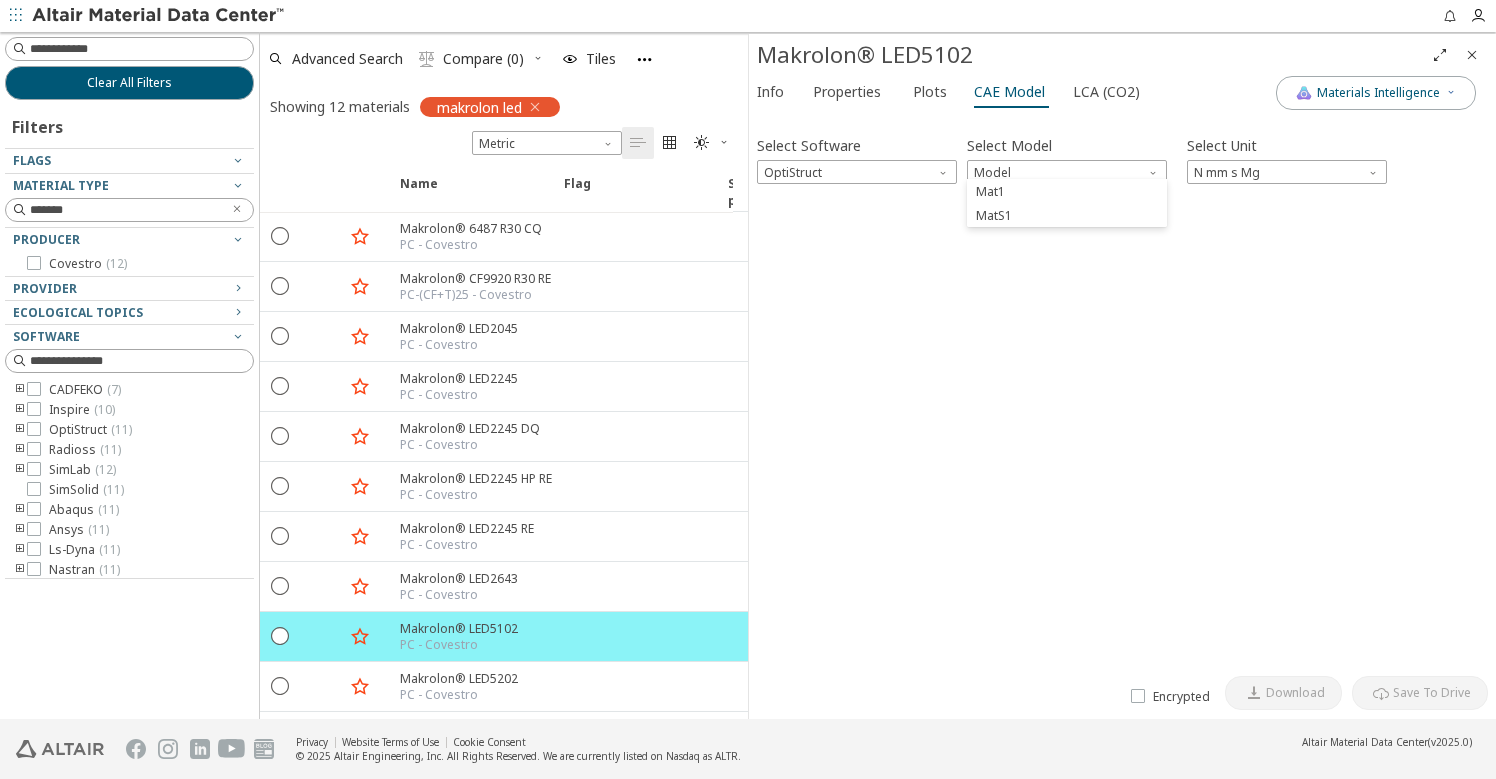 click on "Select Software OptiStruct Select Model Model Select Unit N mm s Mg Invalid data. Please check your input. [GEOGRAPHIC_DATA]" at bounding box center (1122, 393) 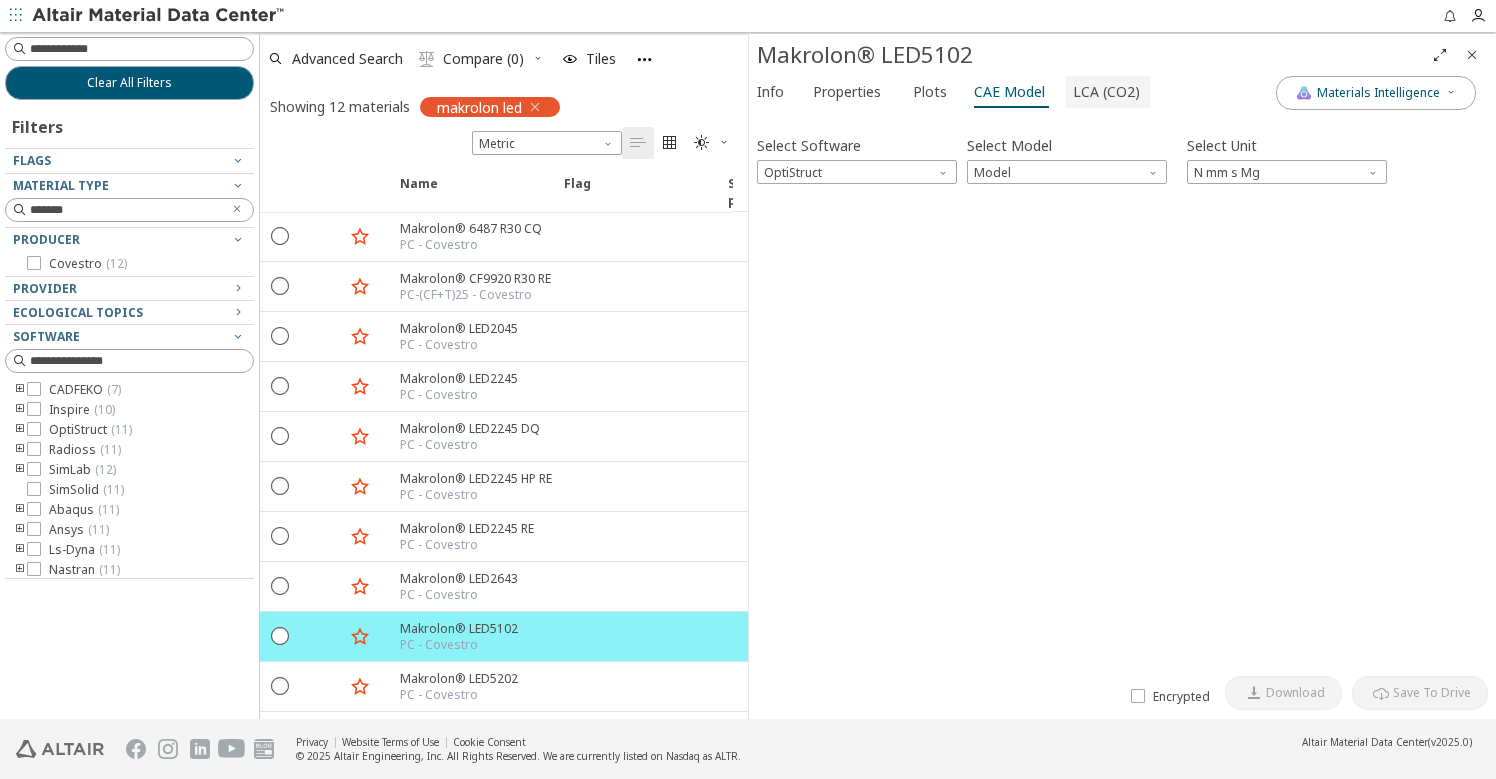 click on "LCA (CO2)" at bounding box center (1106, 92) 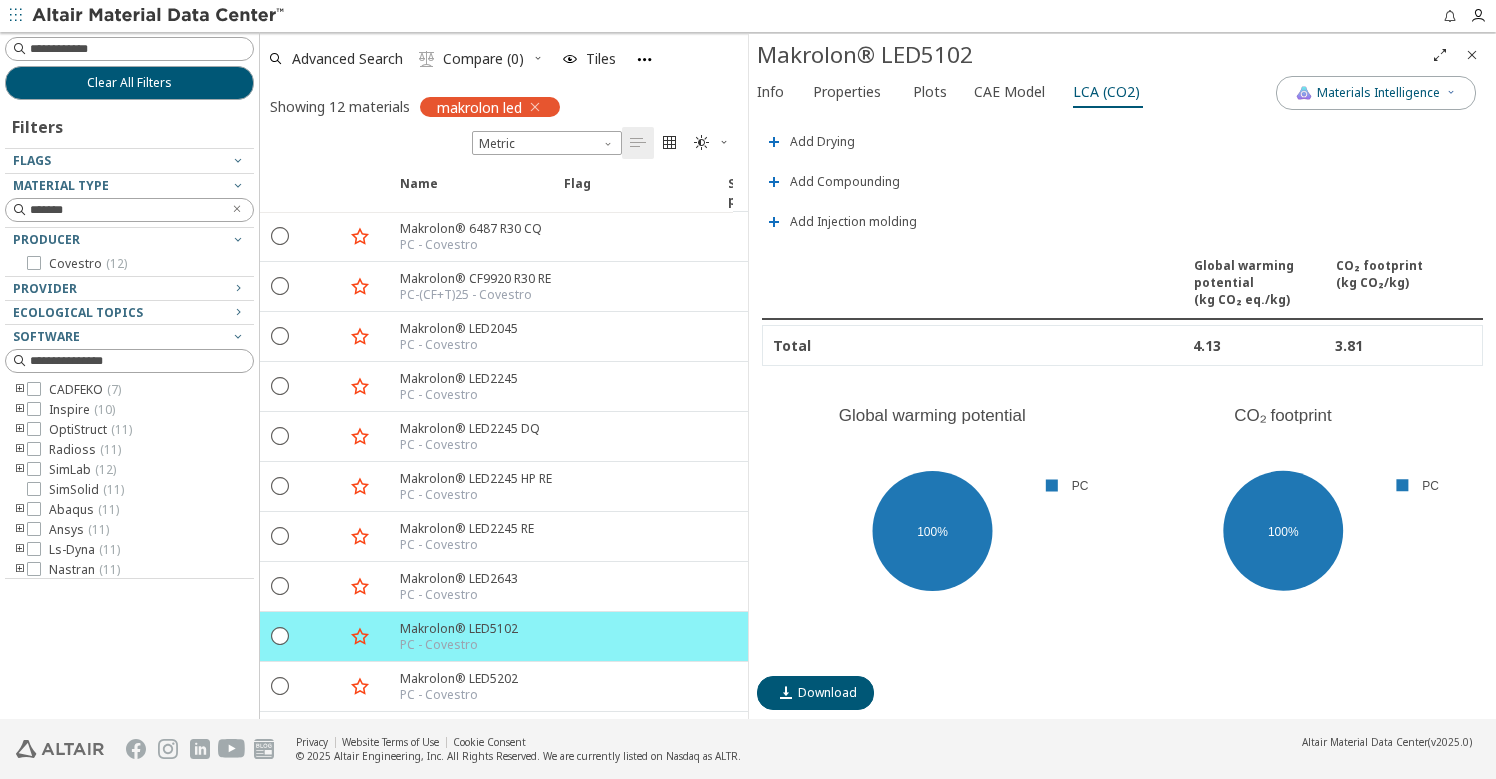 scroll, scrollTop: 0, scrollLeft: 0, axis: both 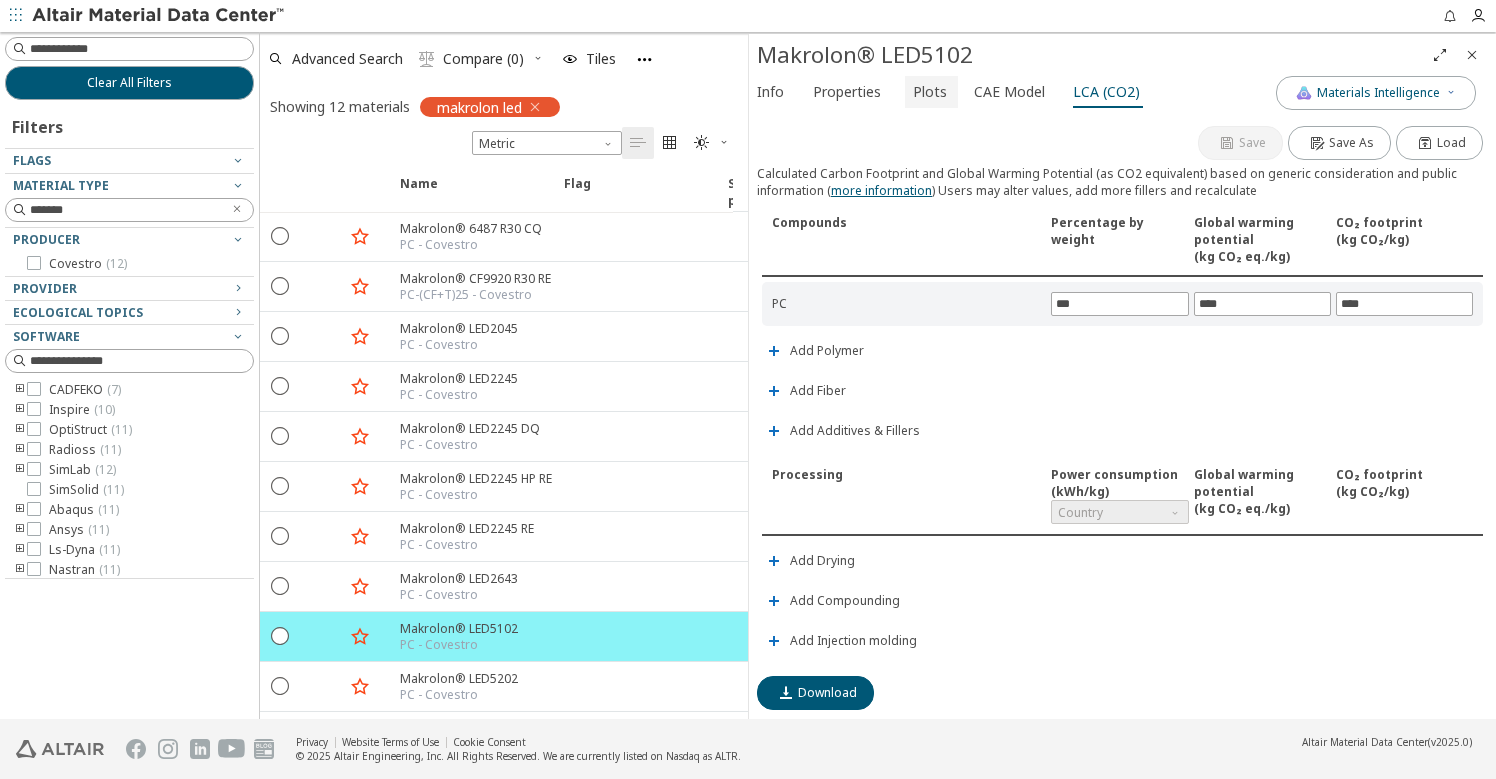 click on "Plots" at bounding box center [930, 92] 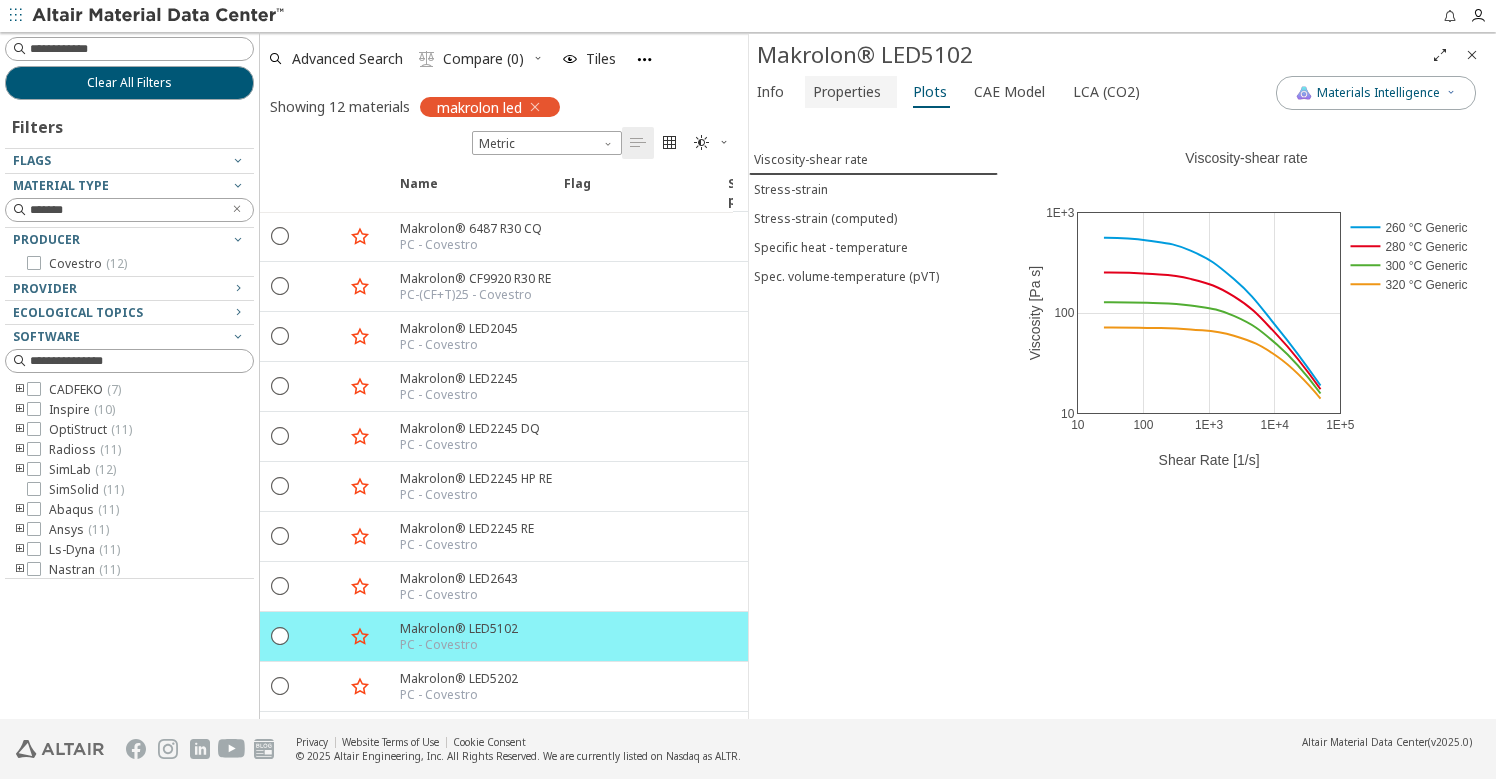 click on "Properties" at bounding box center [847, 92] 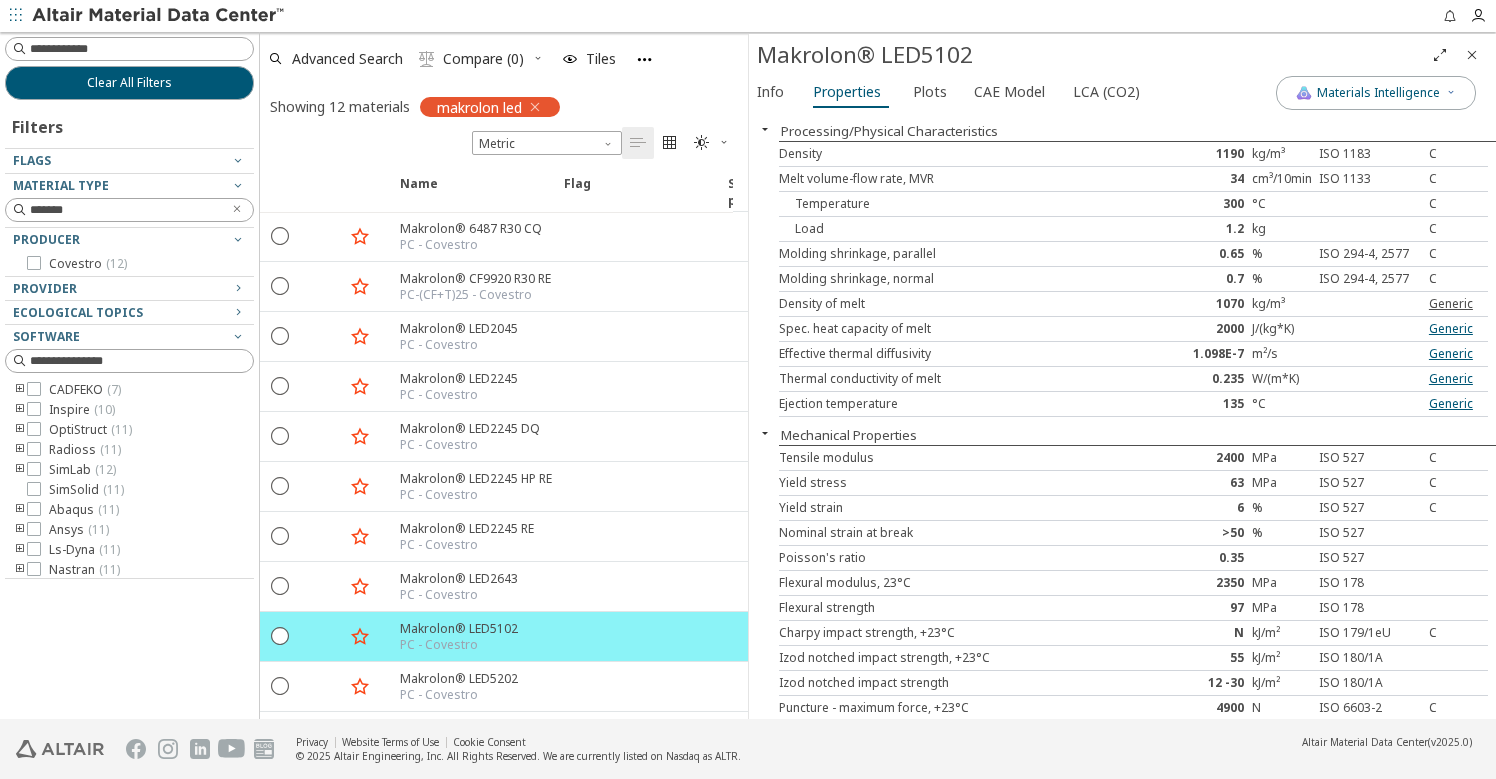 click on "Generic" at bounding box center [1451, 303] 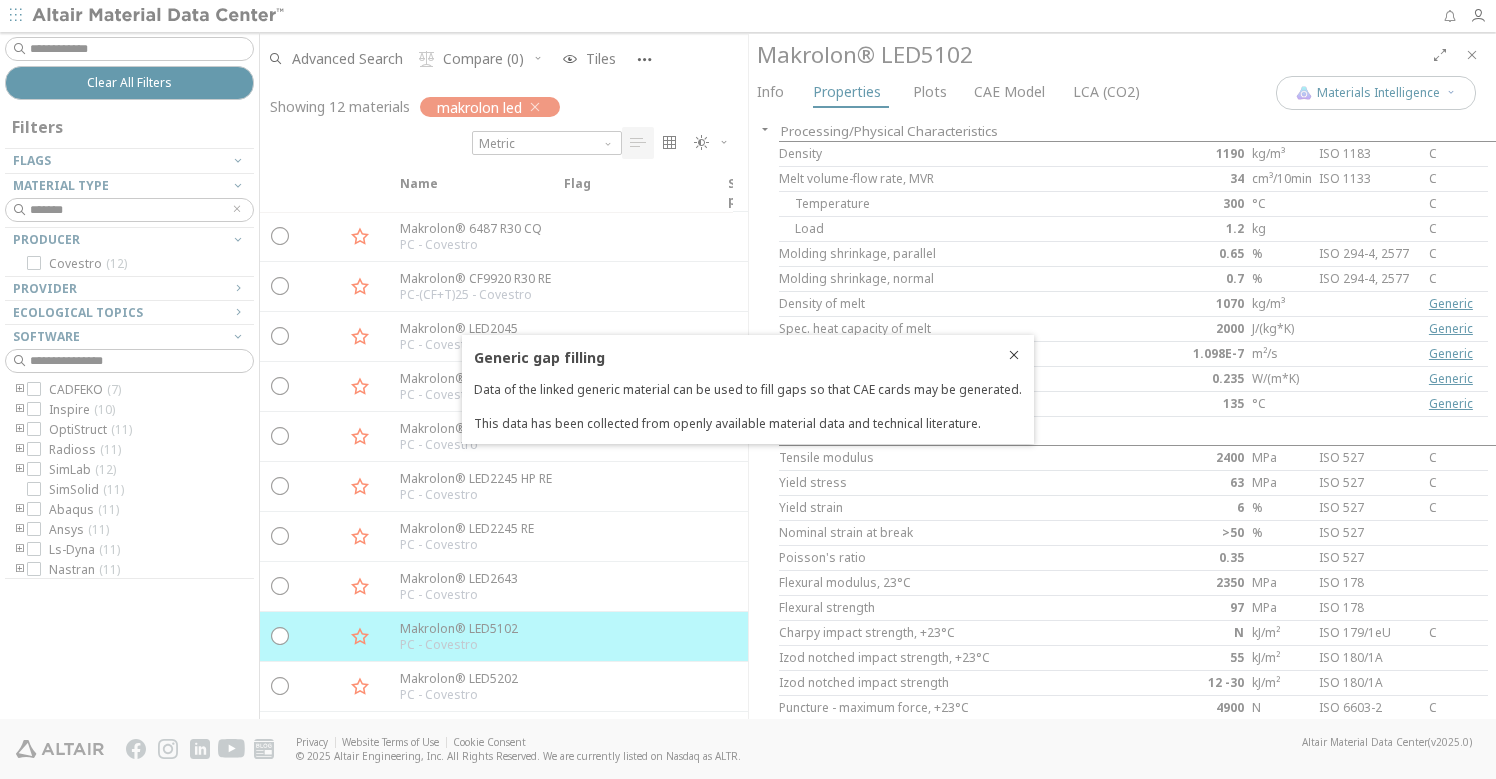 click on "Generic gap filling" at bounding box center (748, 357) 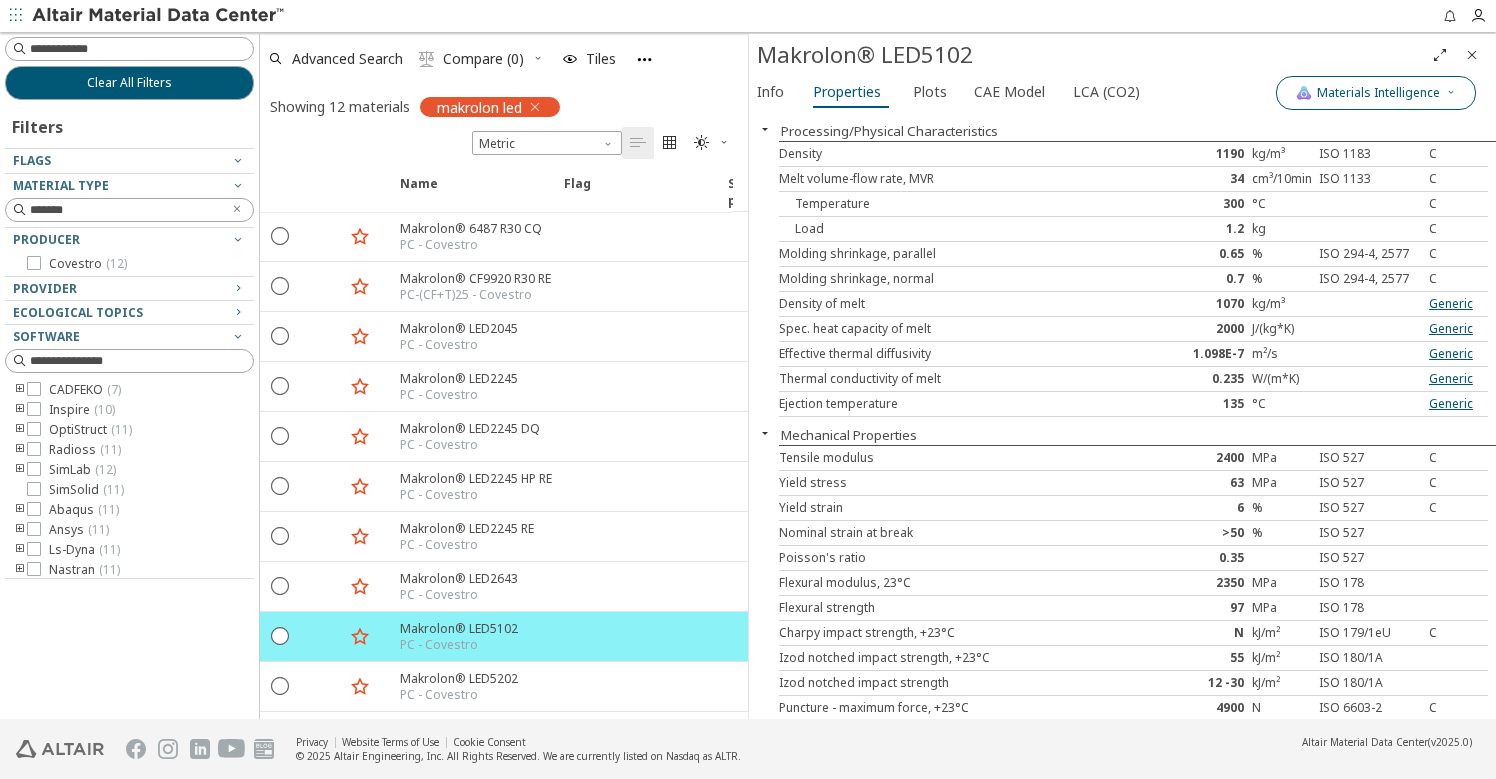 click on "Materials Intelligence" at bounding box center [1378, 93] 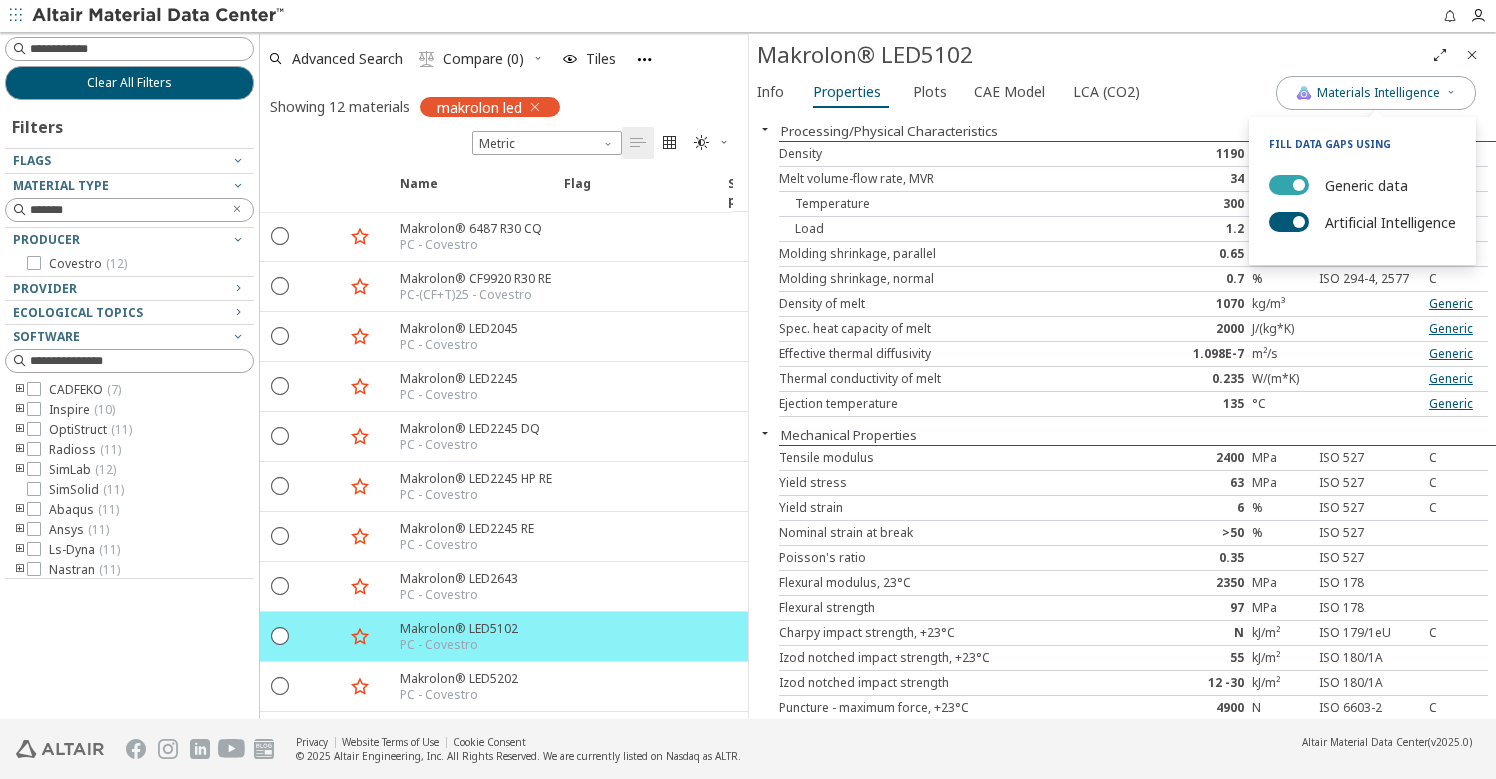 click at bounding box center (1299, 185) 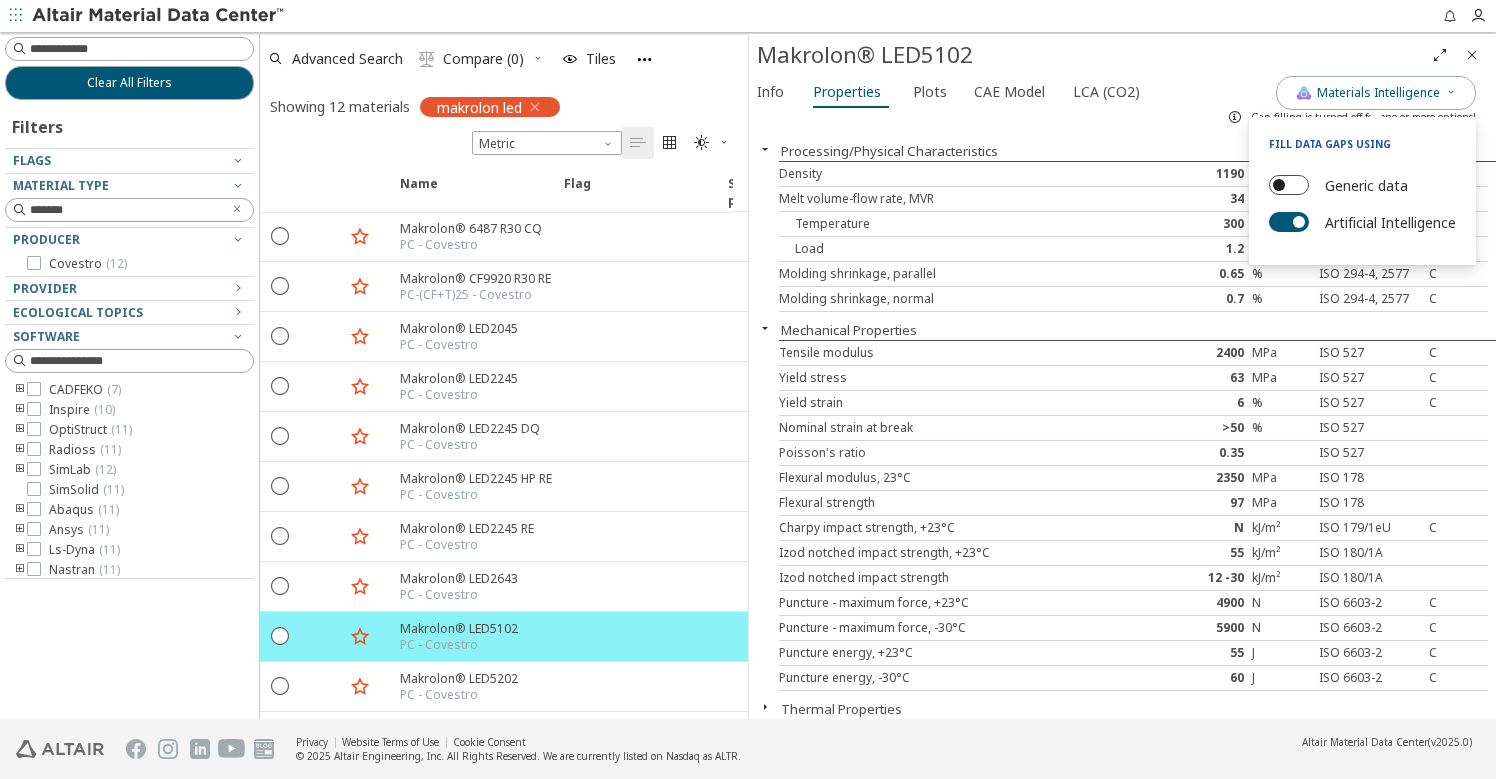click on "Generic data" at bounding box center (1289, 185) 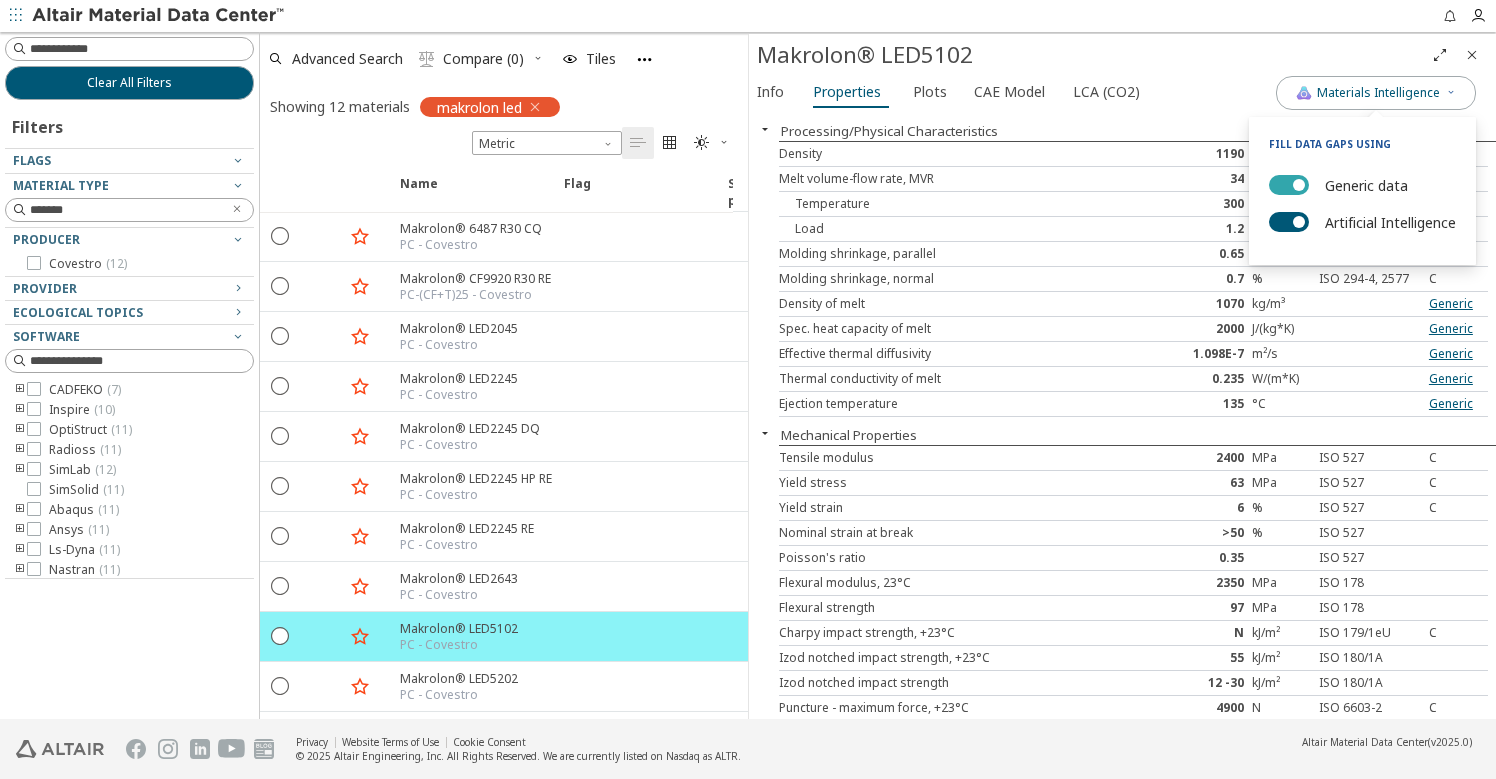 click at bounding box center (1299, 185) 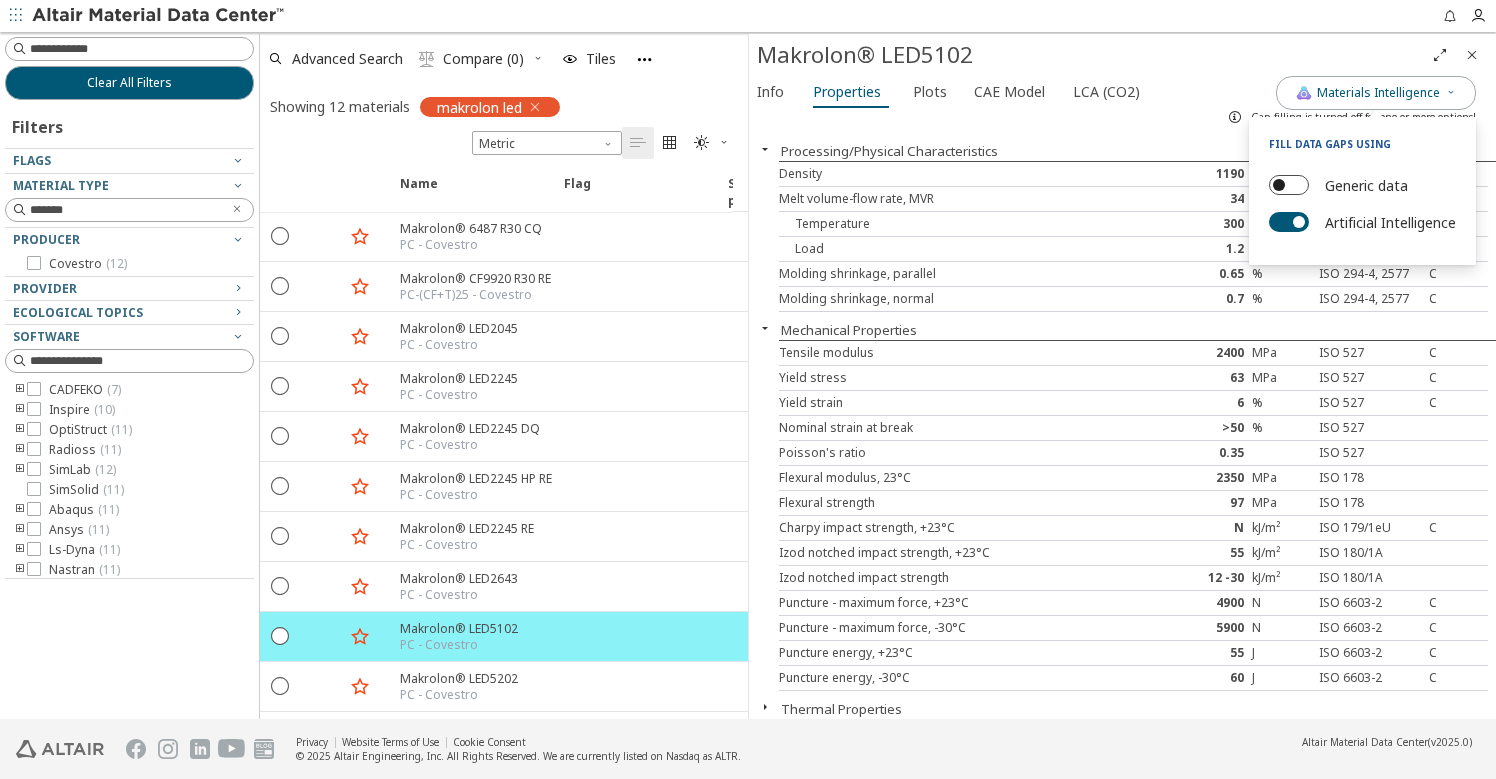 click on "Generic data" at bounding box center [1289, 185] 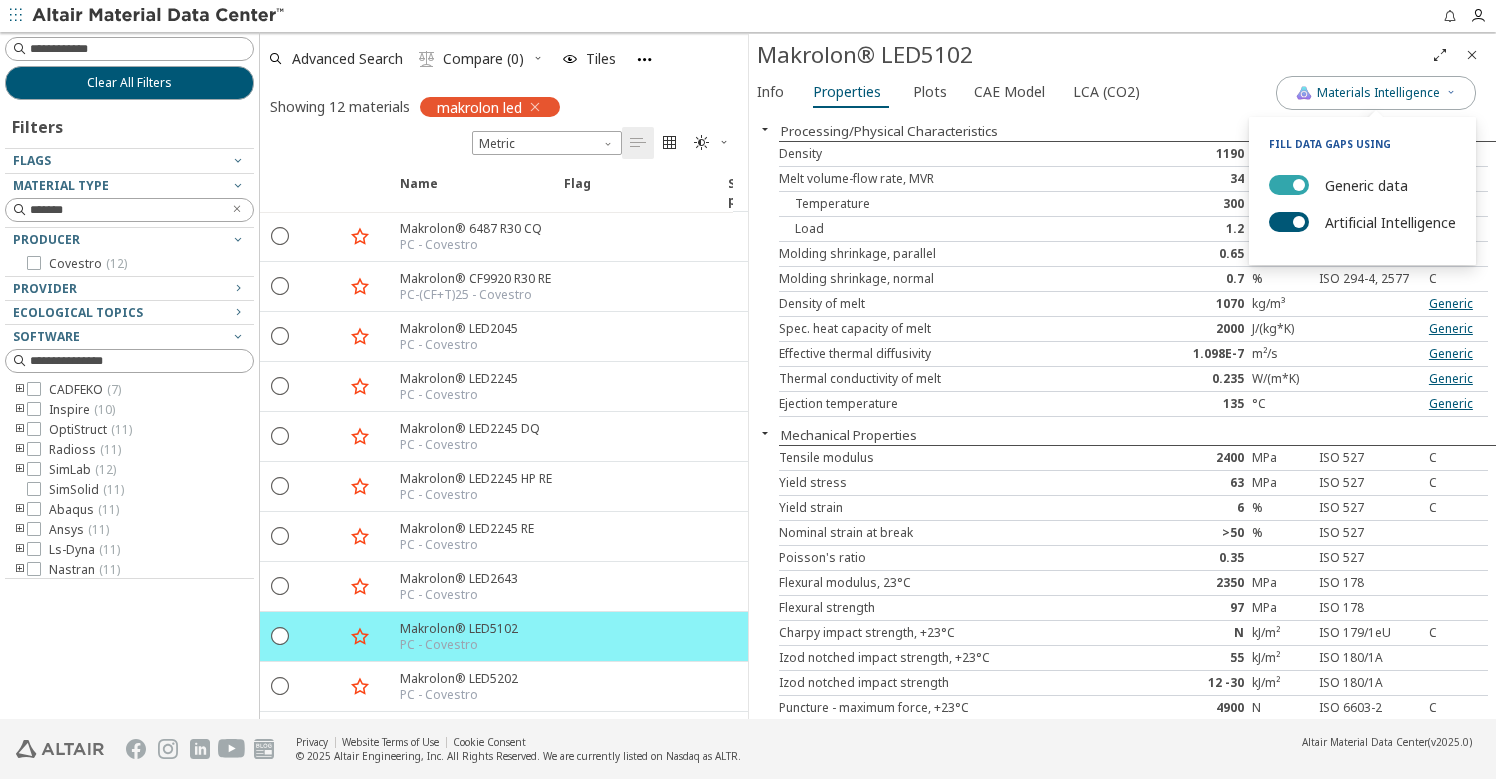 click at bounding box center [1299, 185] 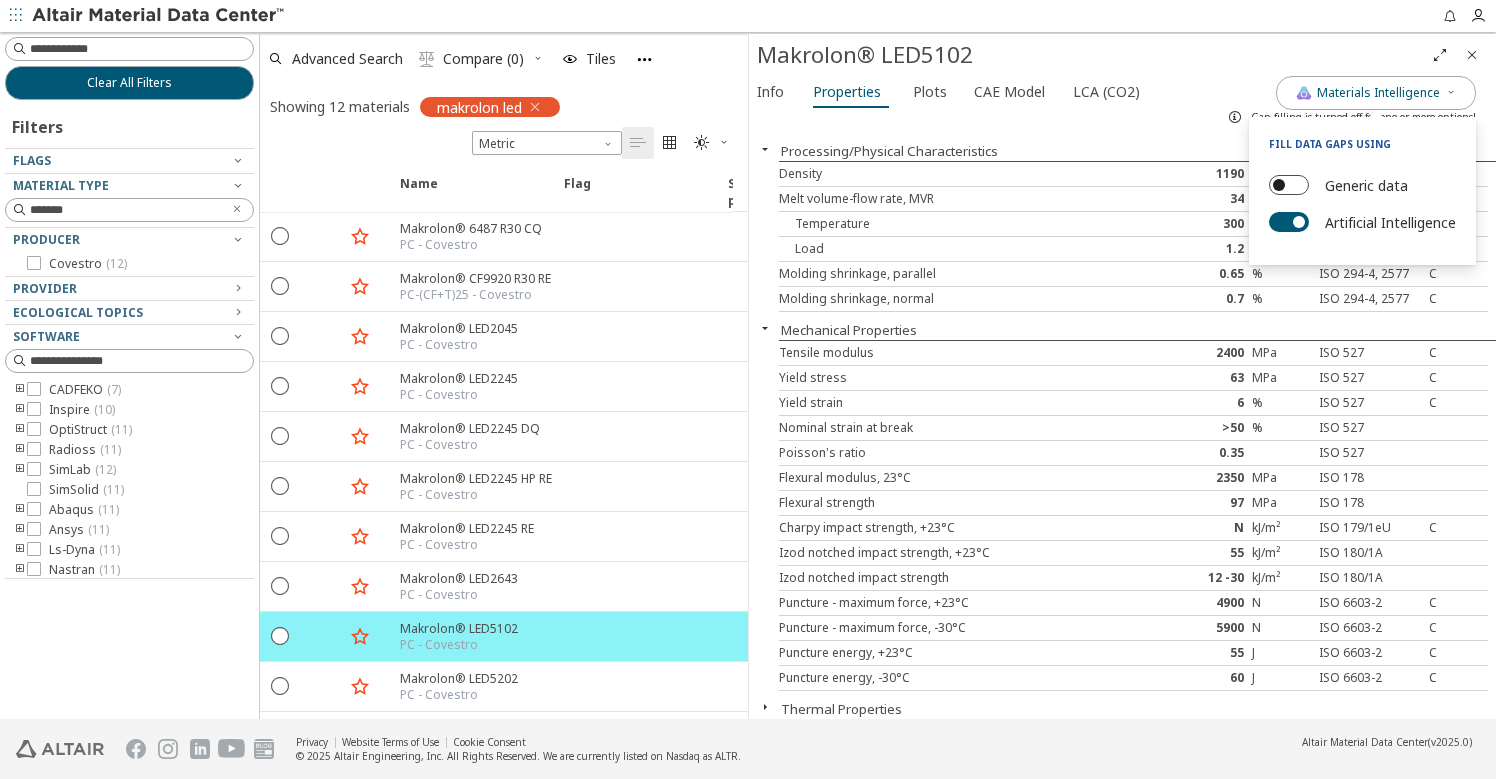 click on "Generic data" at bounding box center (1289, 185) 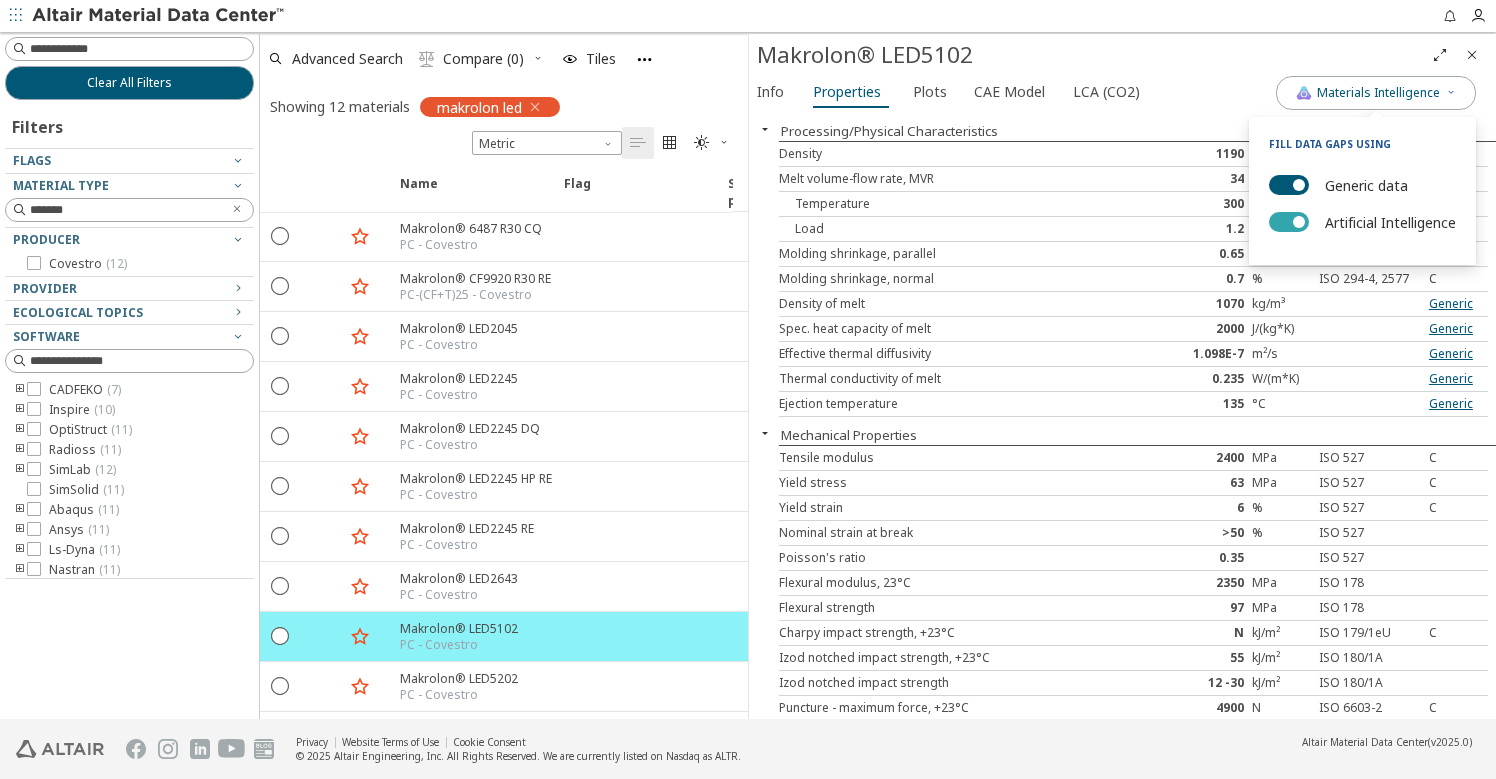 click at bounding box center (1299, 222) 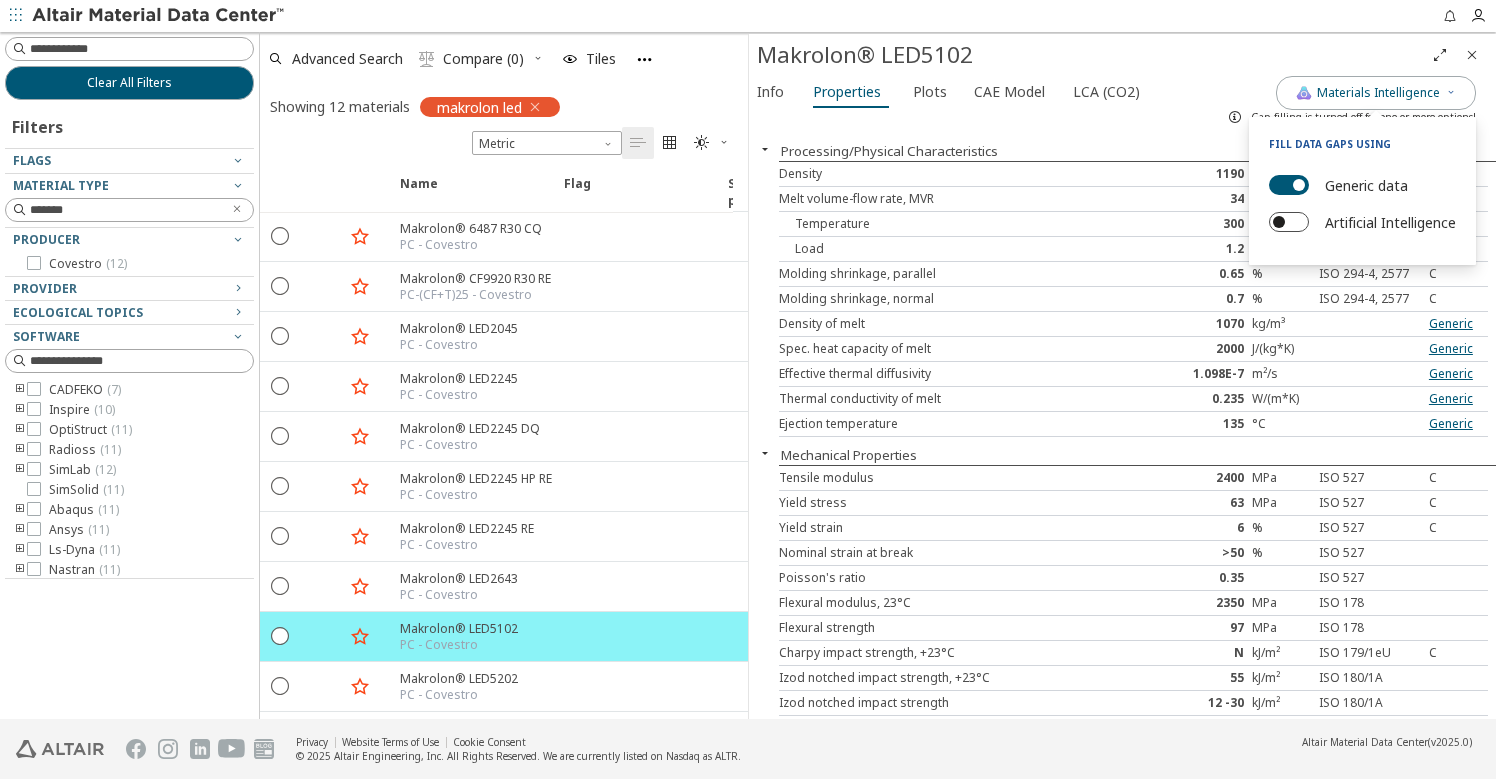 click on "Artificial Intelligence" at bounding box center (1289, 222) 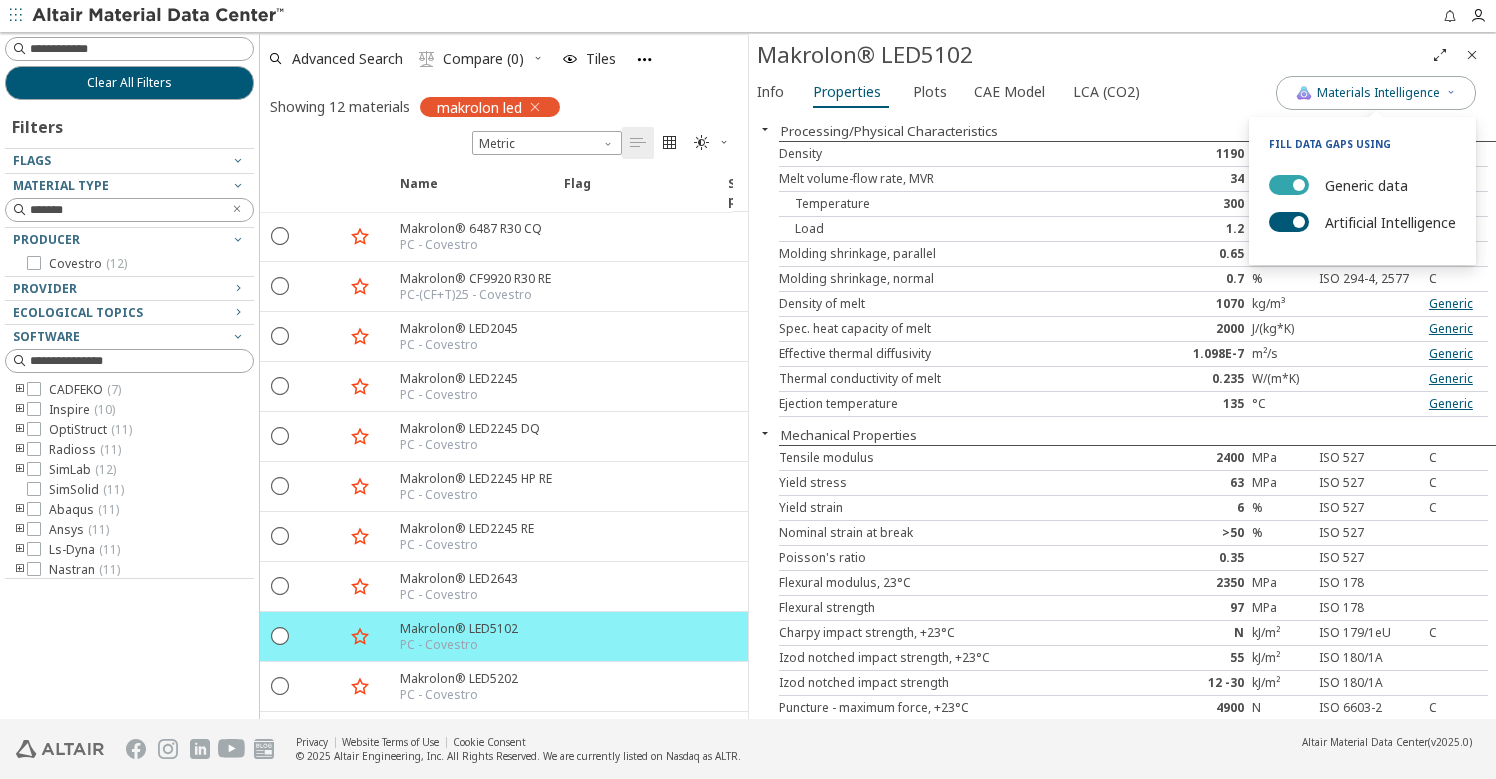 click at bounding box center (1299, 185) 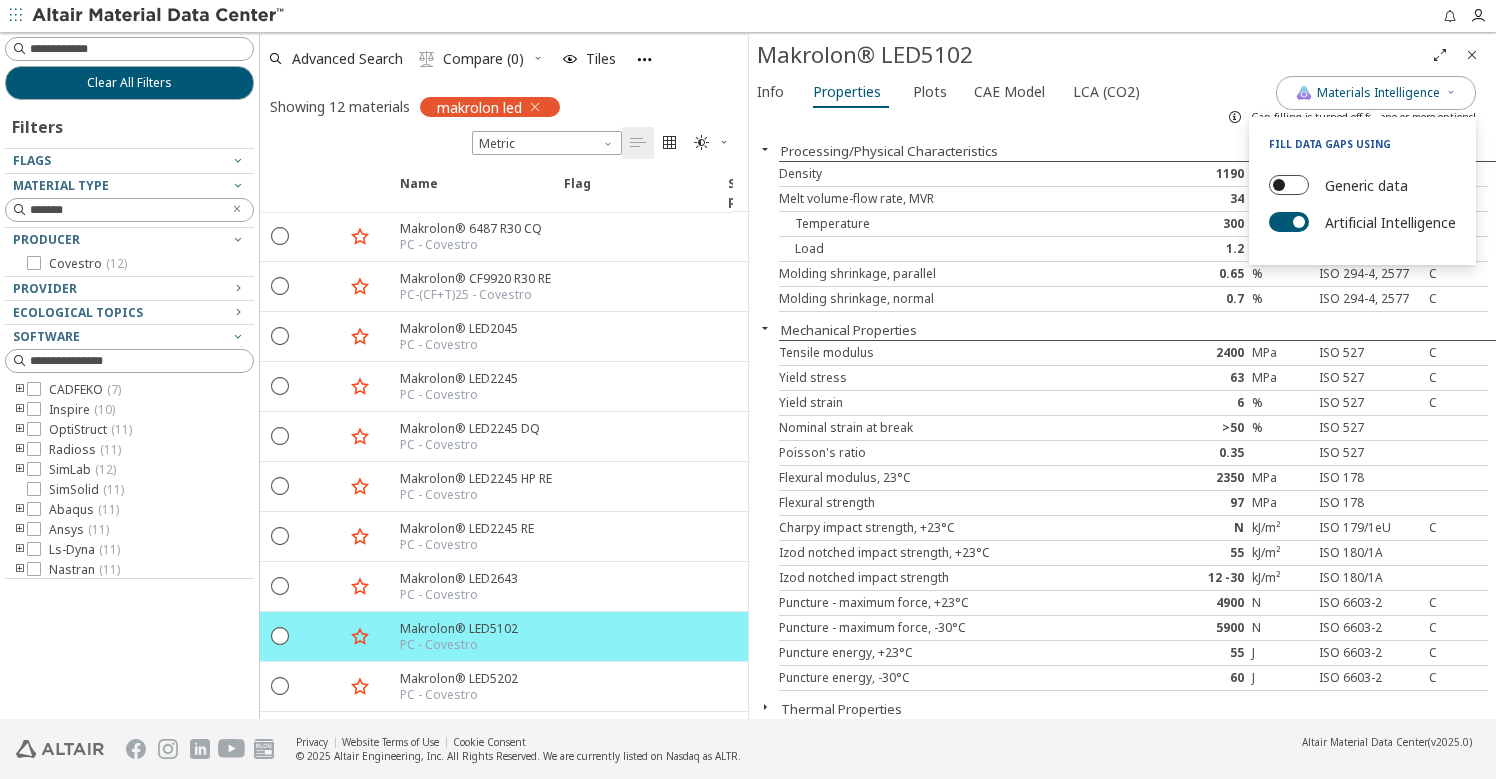 click on "Generic data" at bounding box center [1289, 185] 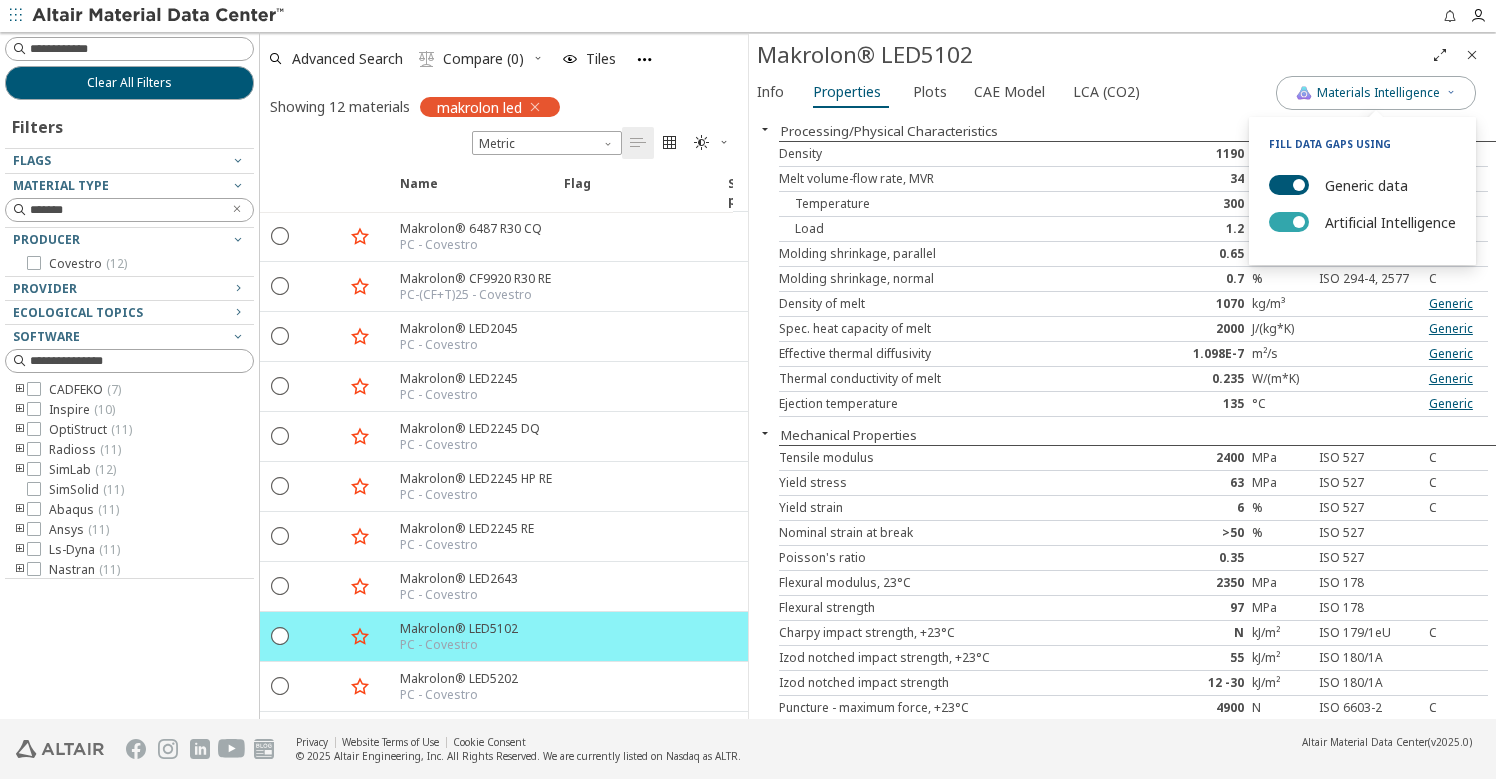 click at bounding box center [1299, 222] 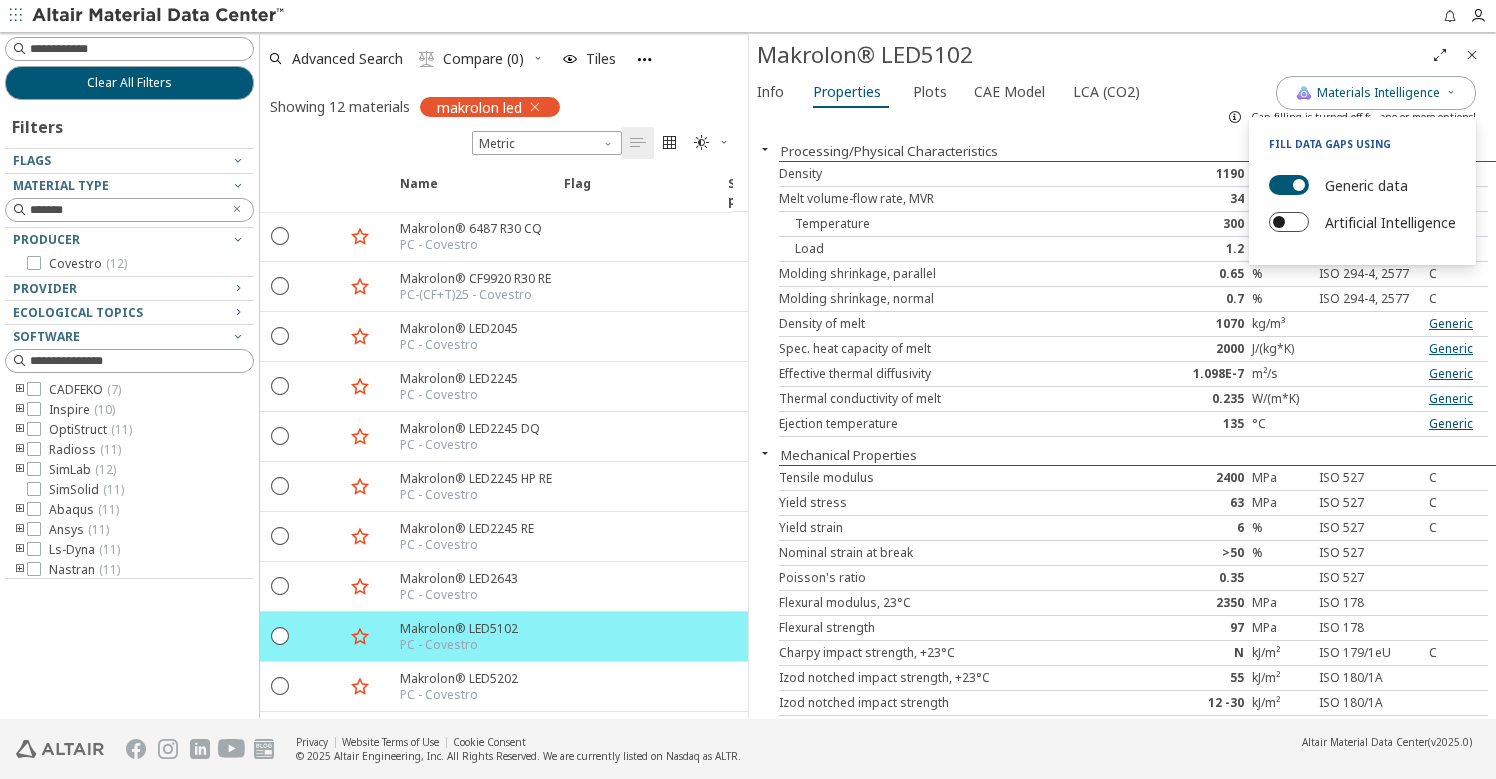 click on "Artificial Intelligence" at bounding box center (1289, 222) 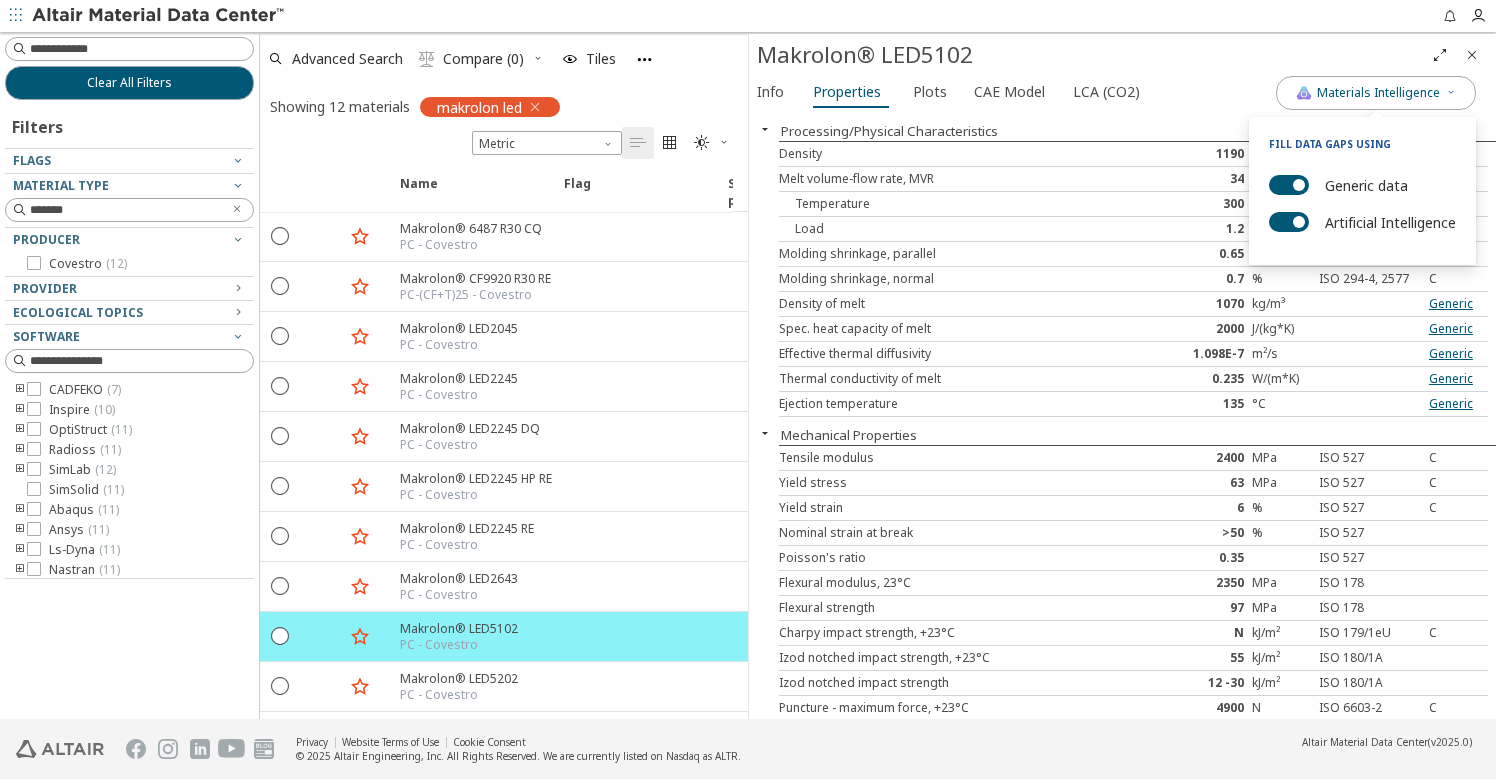 click on "Info   Properties   Plots   CAE Model   LCA (CO2)" at bounding box center (1012, 94) 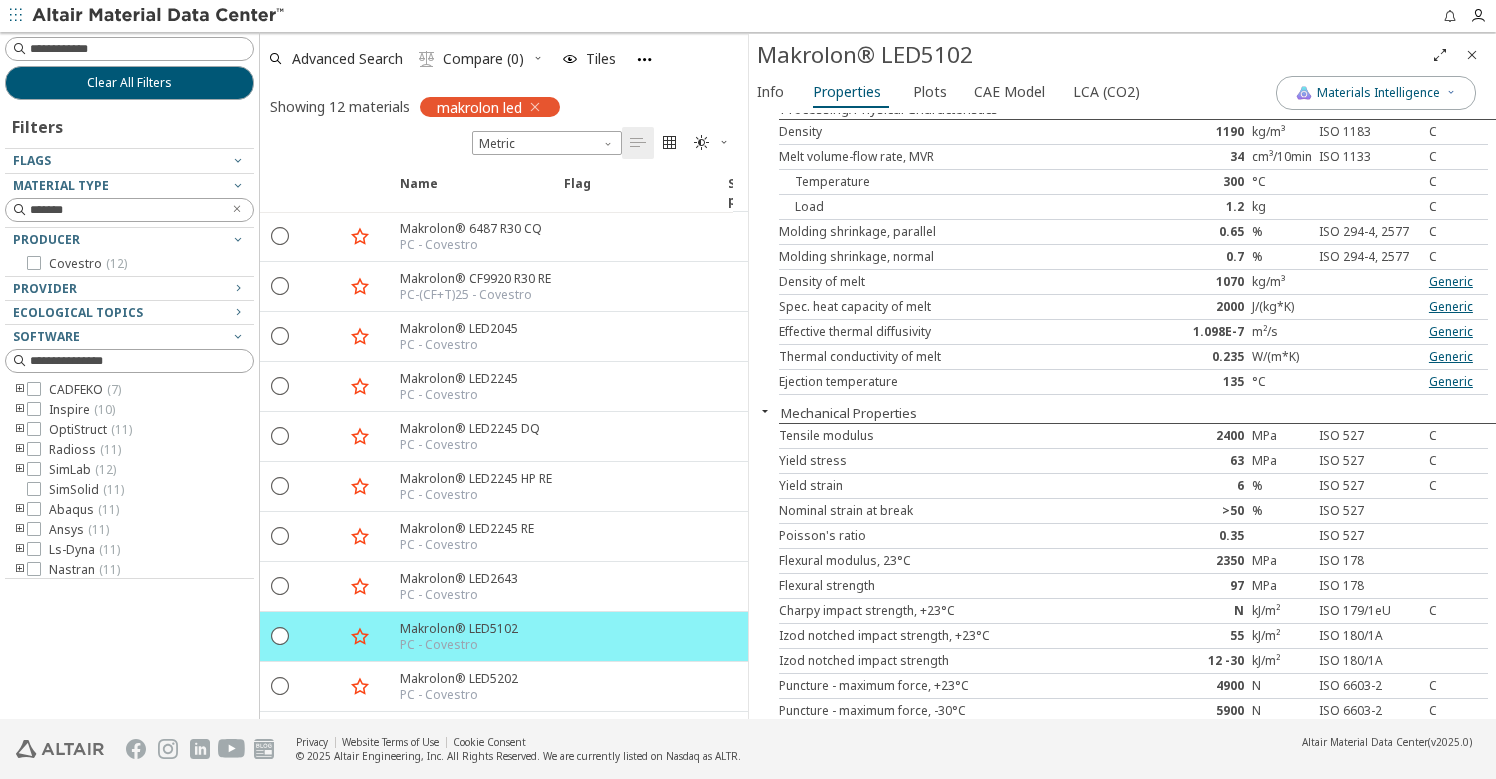 scroll, scrollTop: 0, scrollLeft: 0, axis: both 